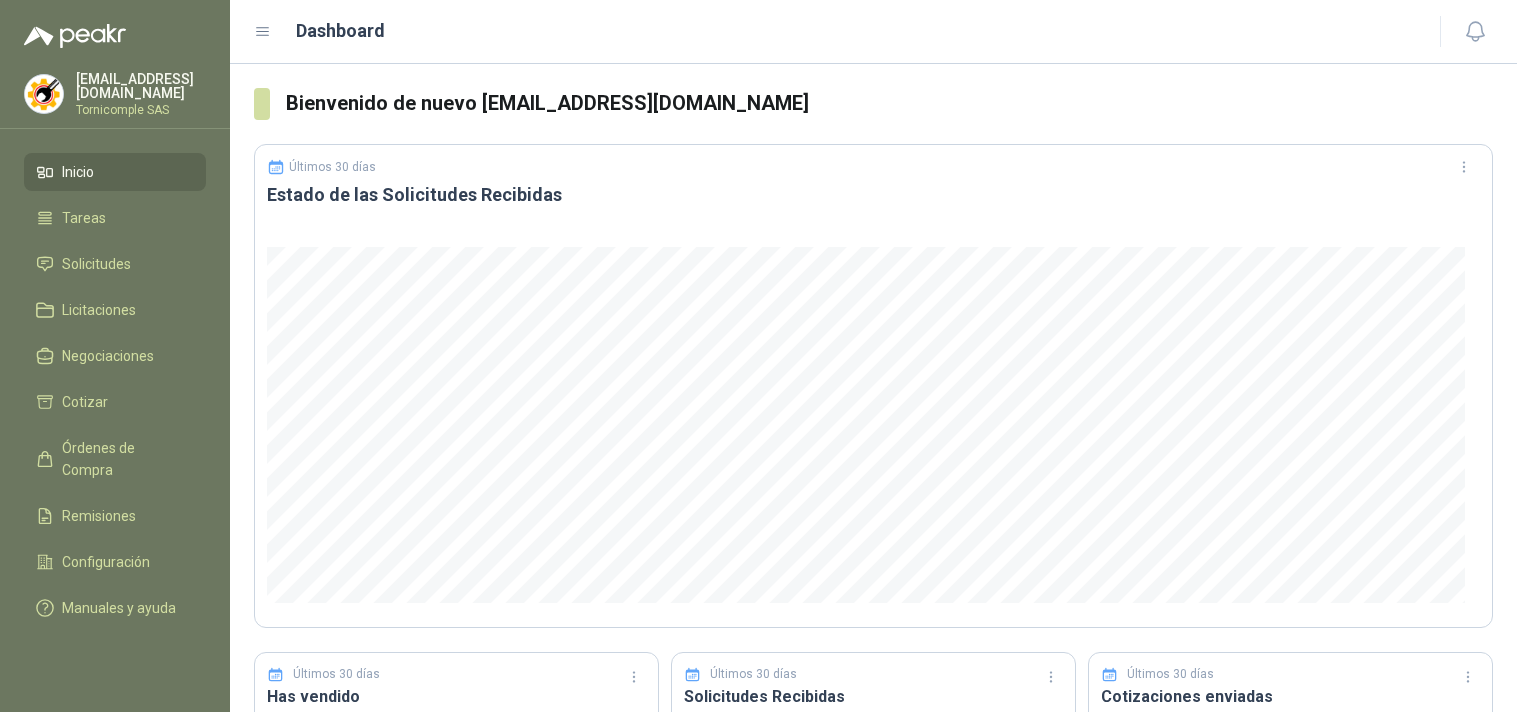scroll, scrollTop: 0, scrollLeft: 0, axis: both 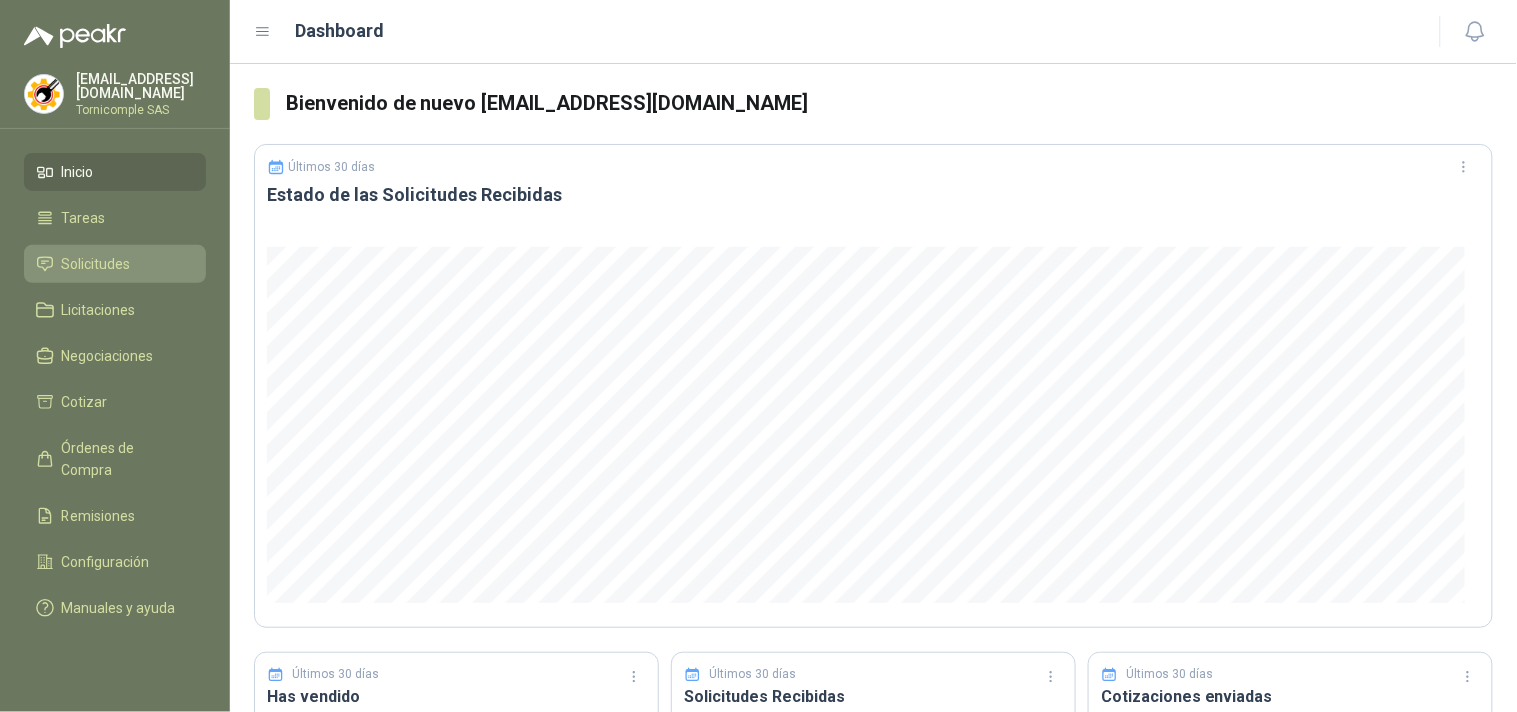 click on "Solicitudes" at bounding box center (115, 264) 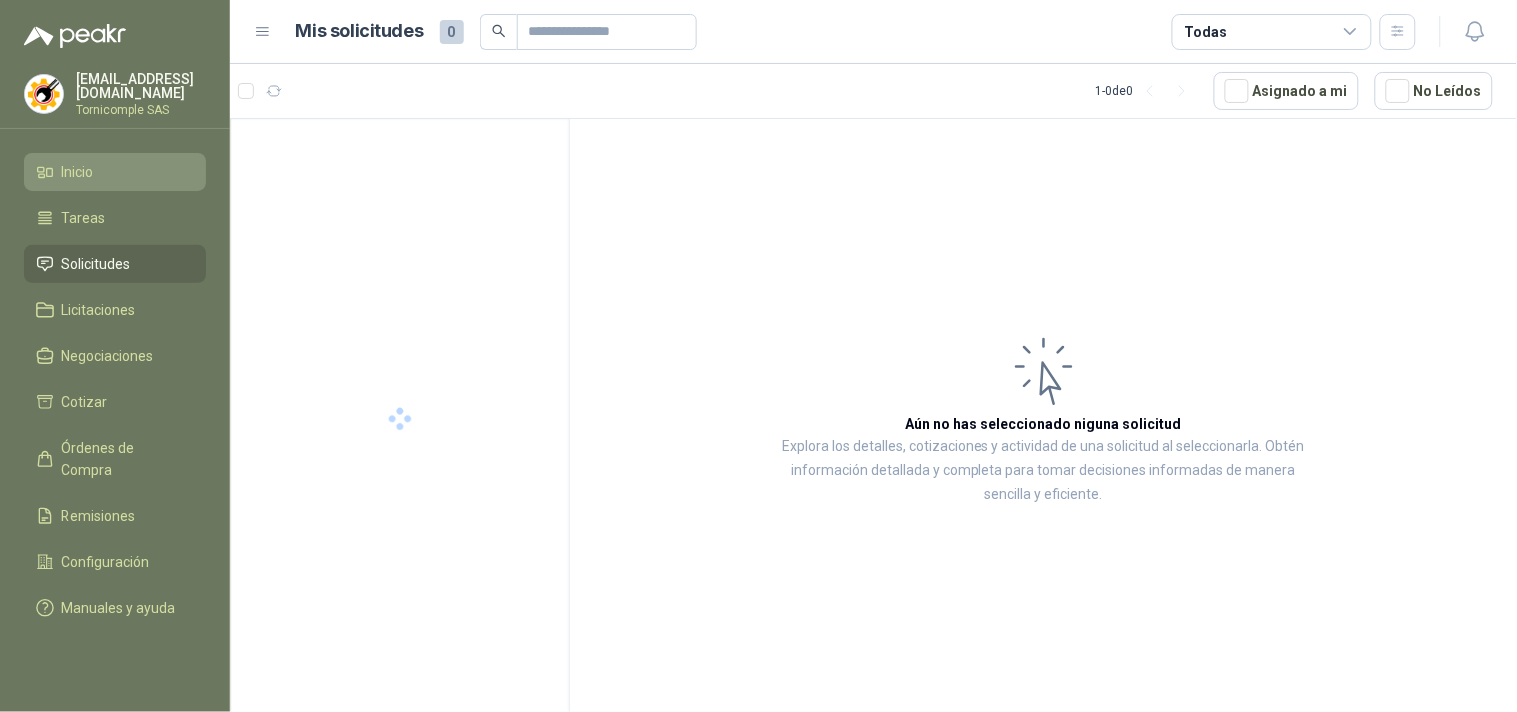 click on "Inicio" at bounding box center (115, 172) 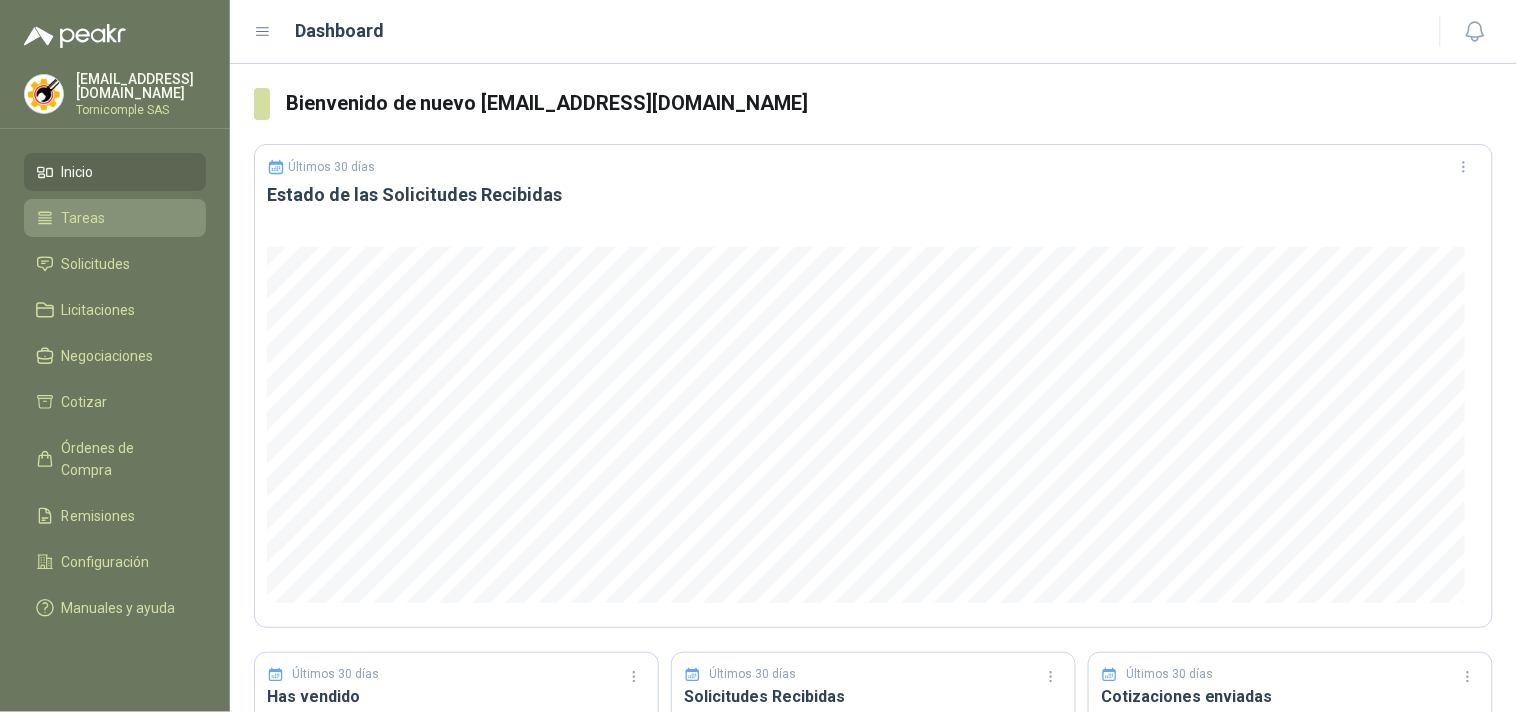 click on "Tareas" at bounding box center (115, 218) 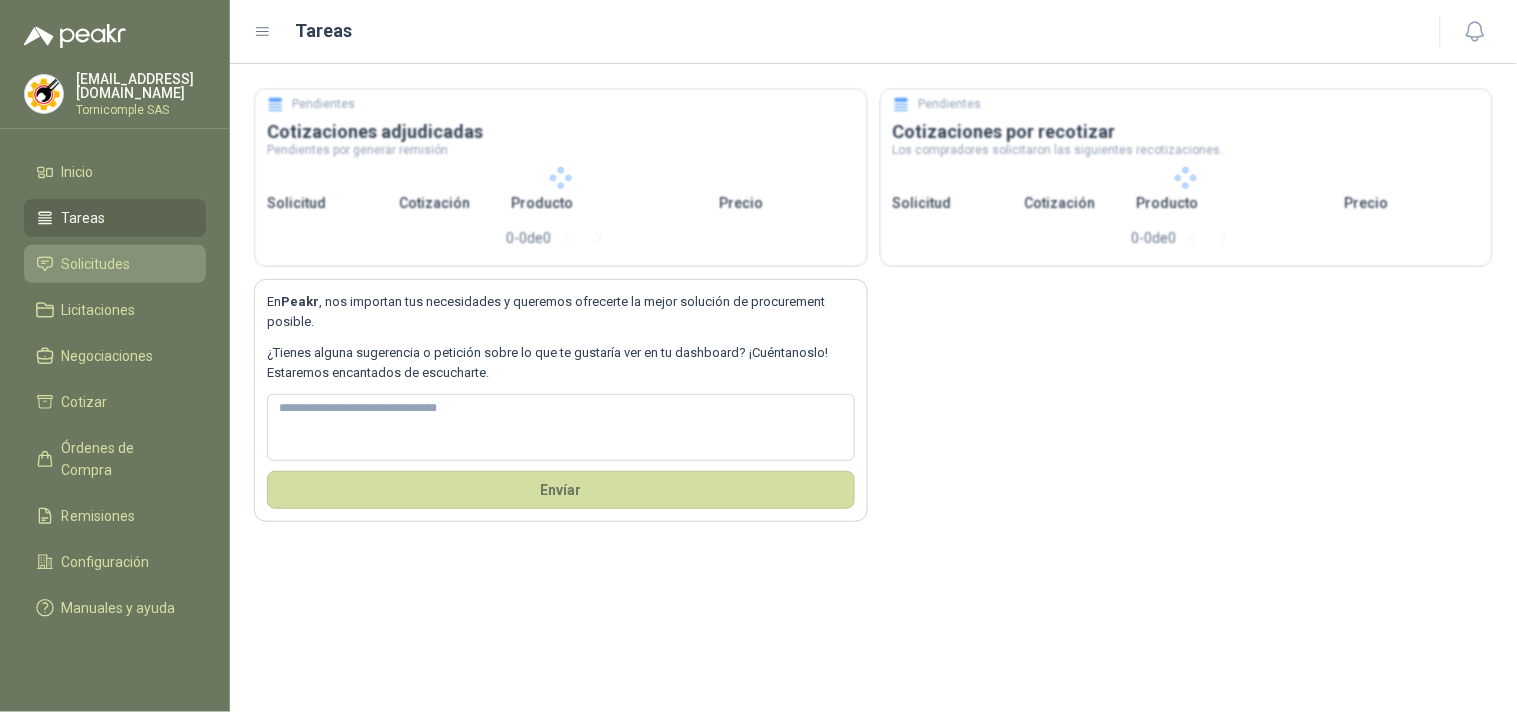 type 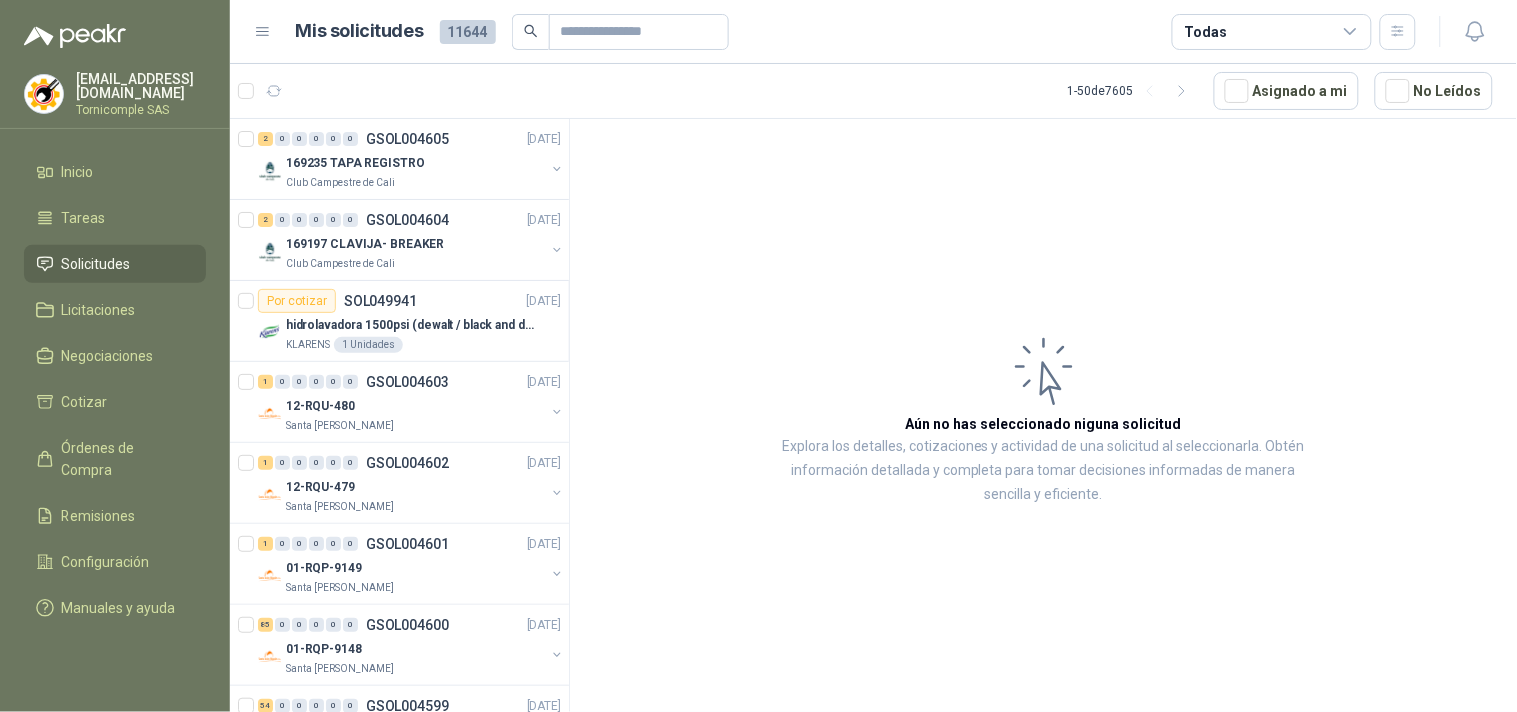 click on "Solicitudes" at bounding box center (115, 264) 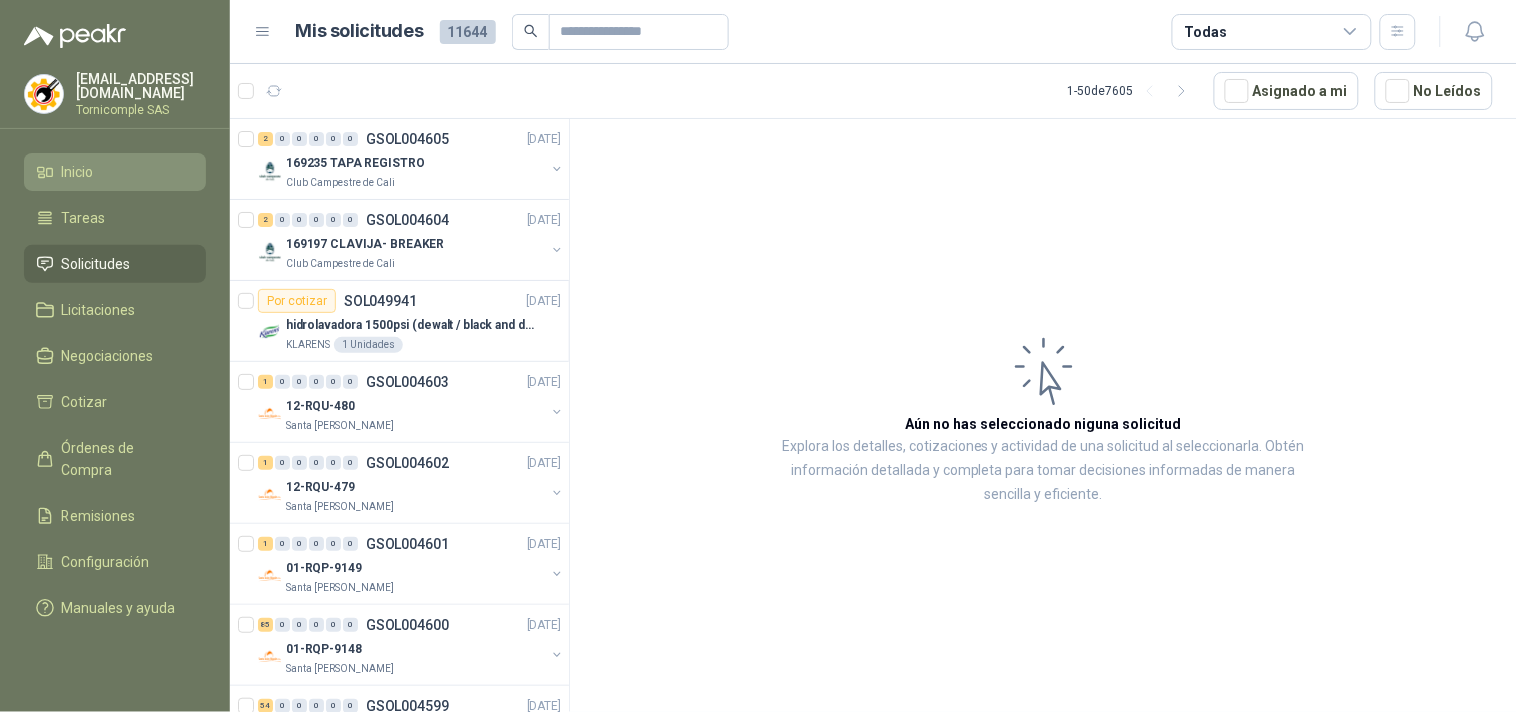 click on "Inicio" at bounding box center [115, 172] 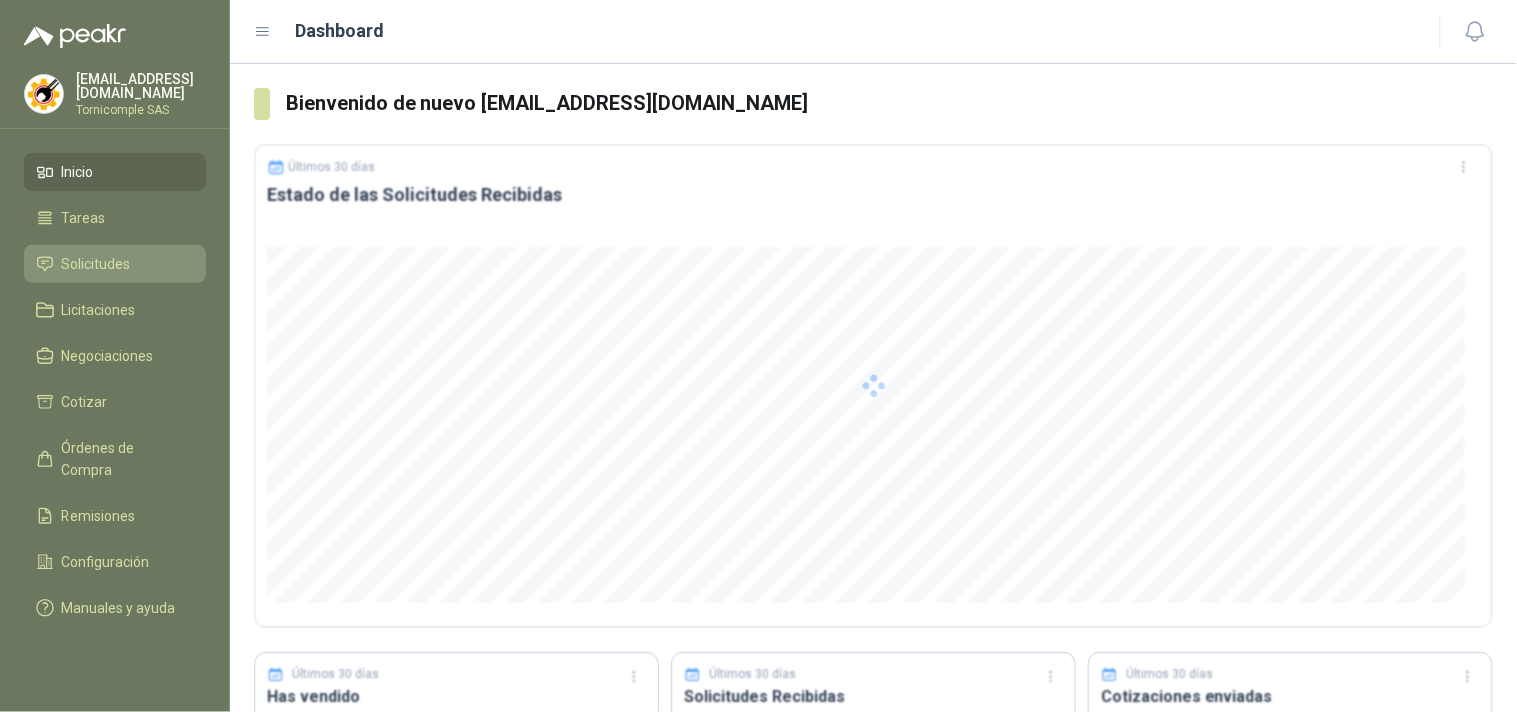 click on "Solicitudes" at bounding box center [115, 264] 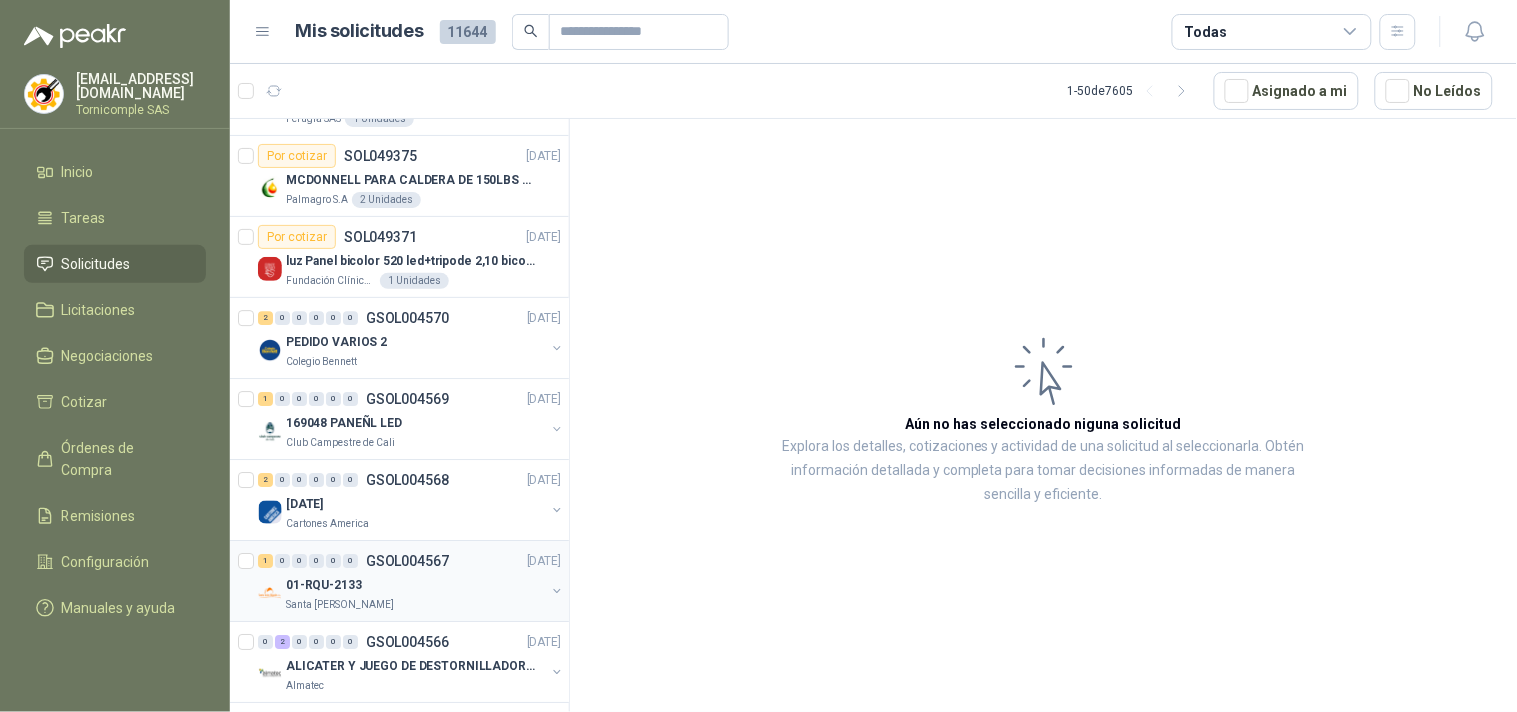 scroll, scrollTop: 3384, scrollLeft: 0, axis: vertical 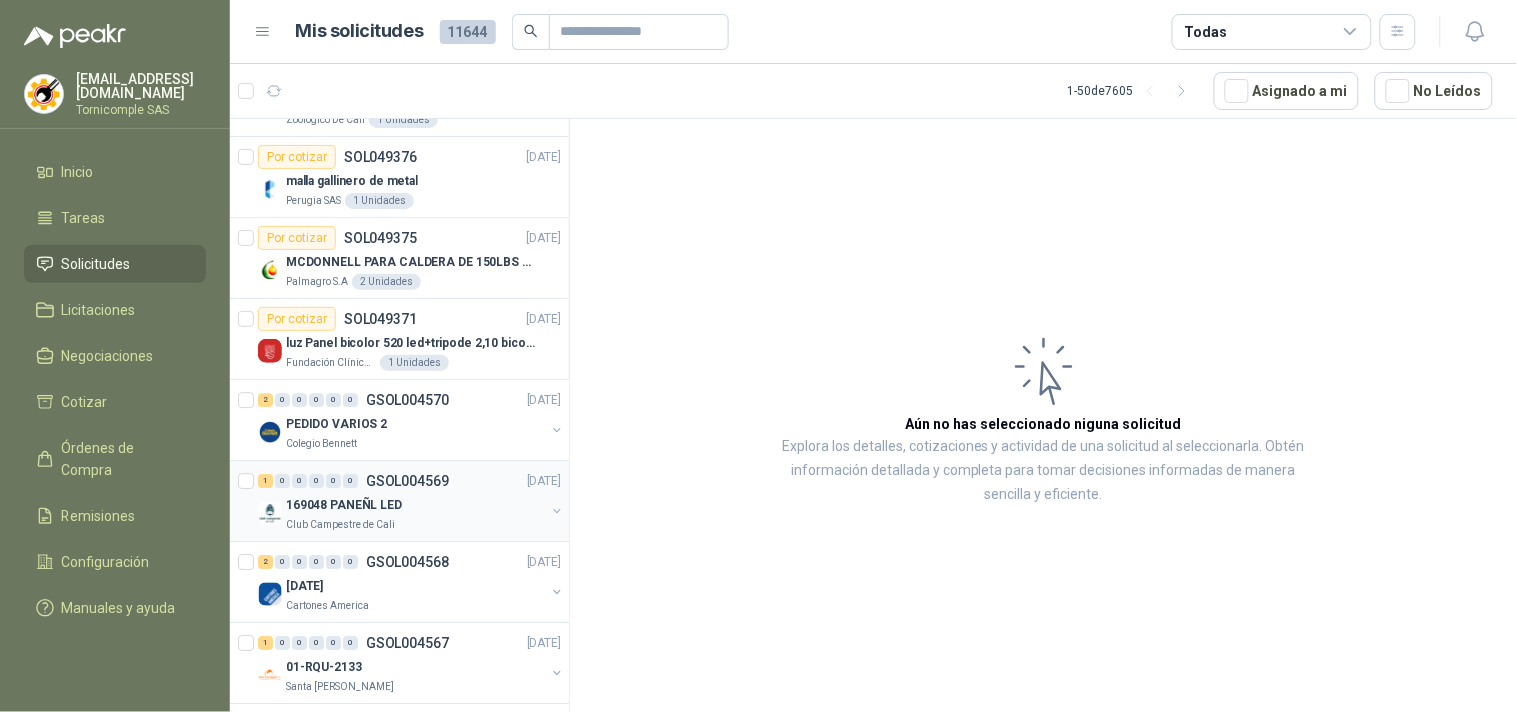 click on "Club Campestre de Cali" at bounding box center (415, 525) 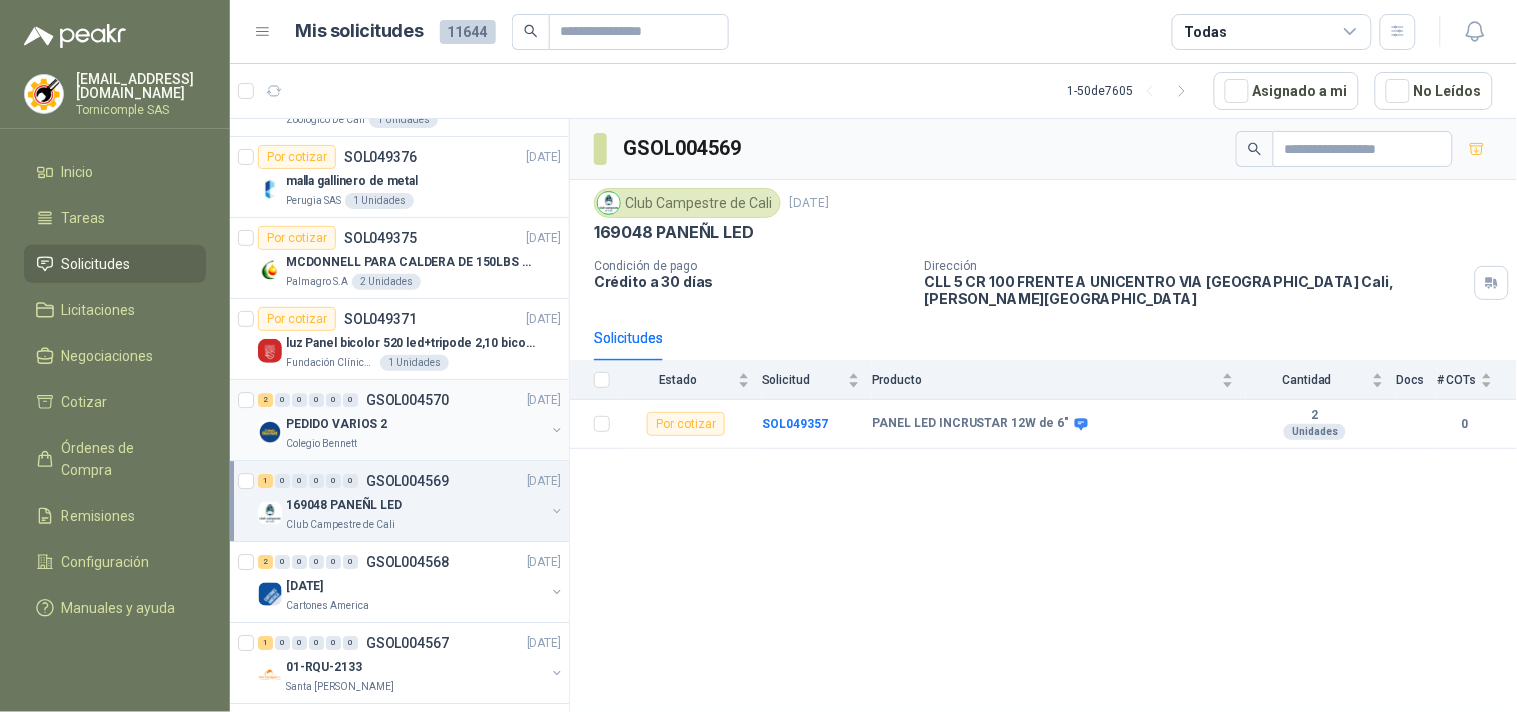 click on "GSOL004570" at bounding box center (407, 400) 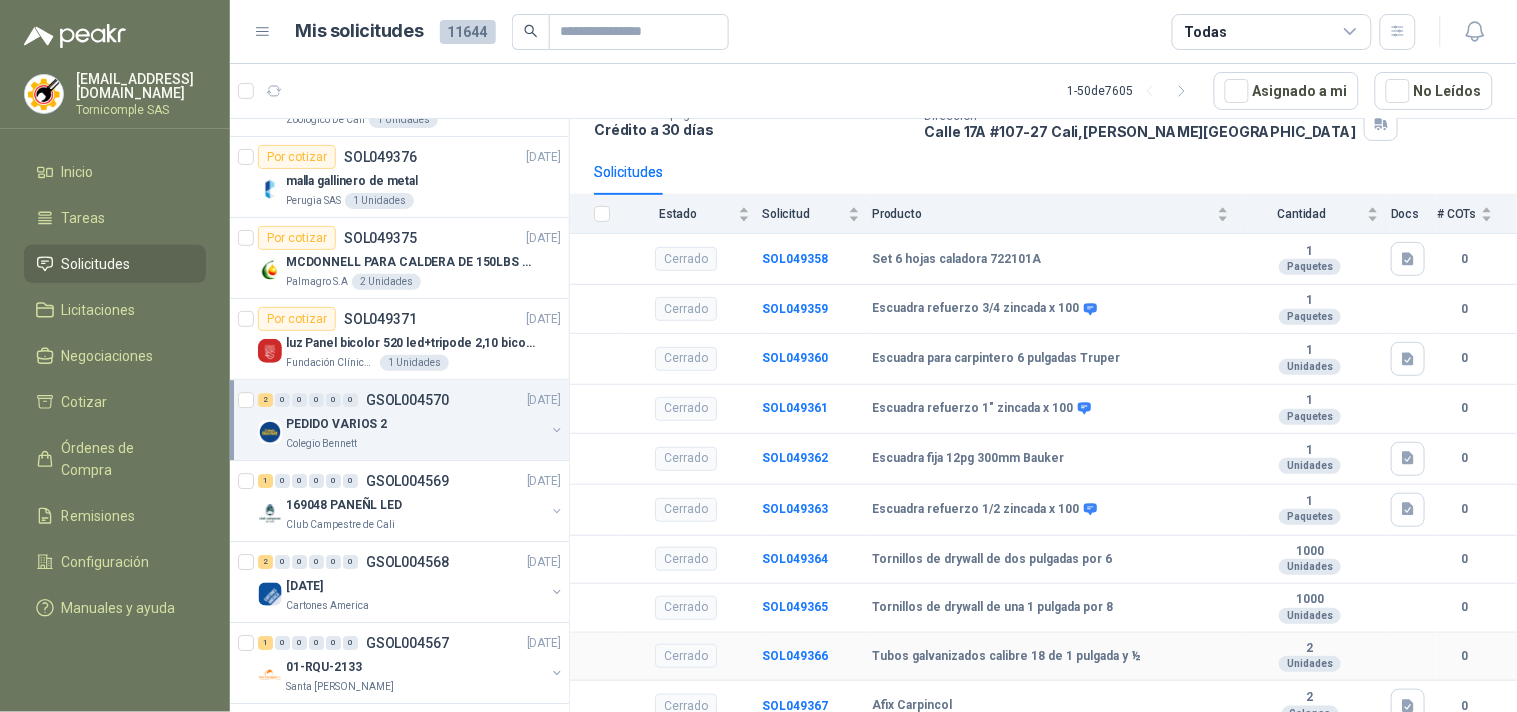 scroll, scrollTop: 222, scrollLeft: 0, axis: vertical 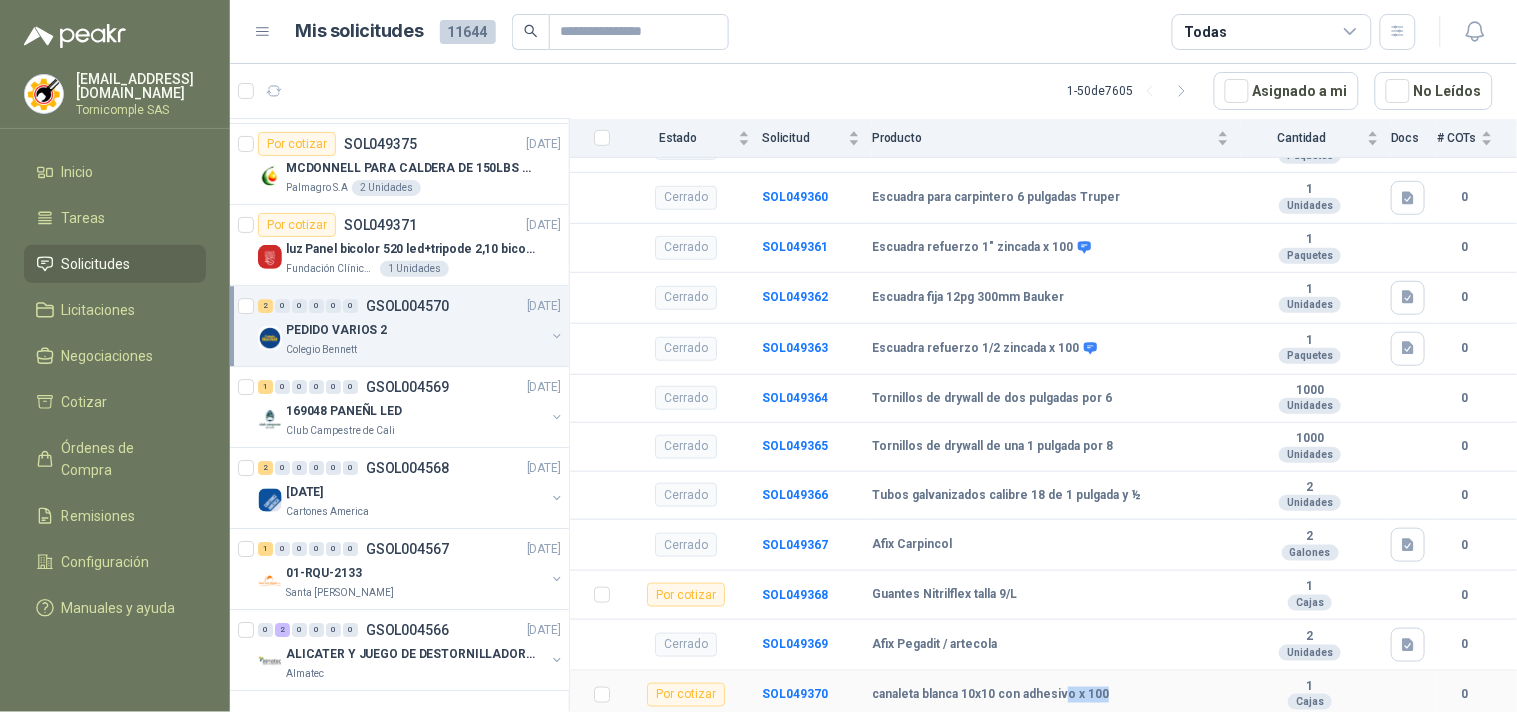 drag, startPoint x: 1061, startPoint y: 695, endPoint x: 1101, endPoint y: 696, distance: 40.012497 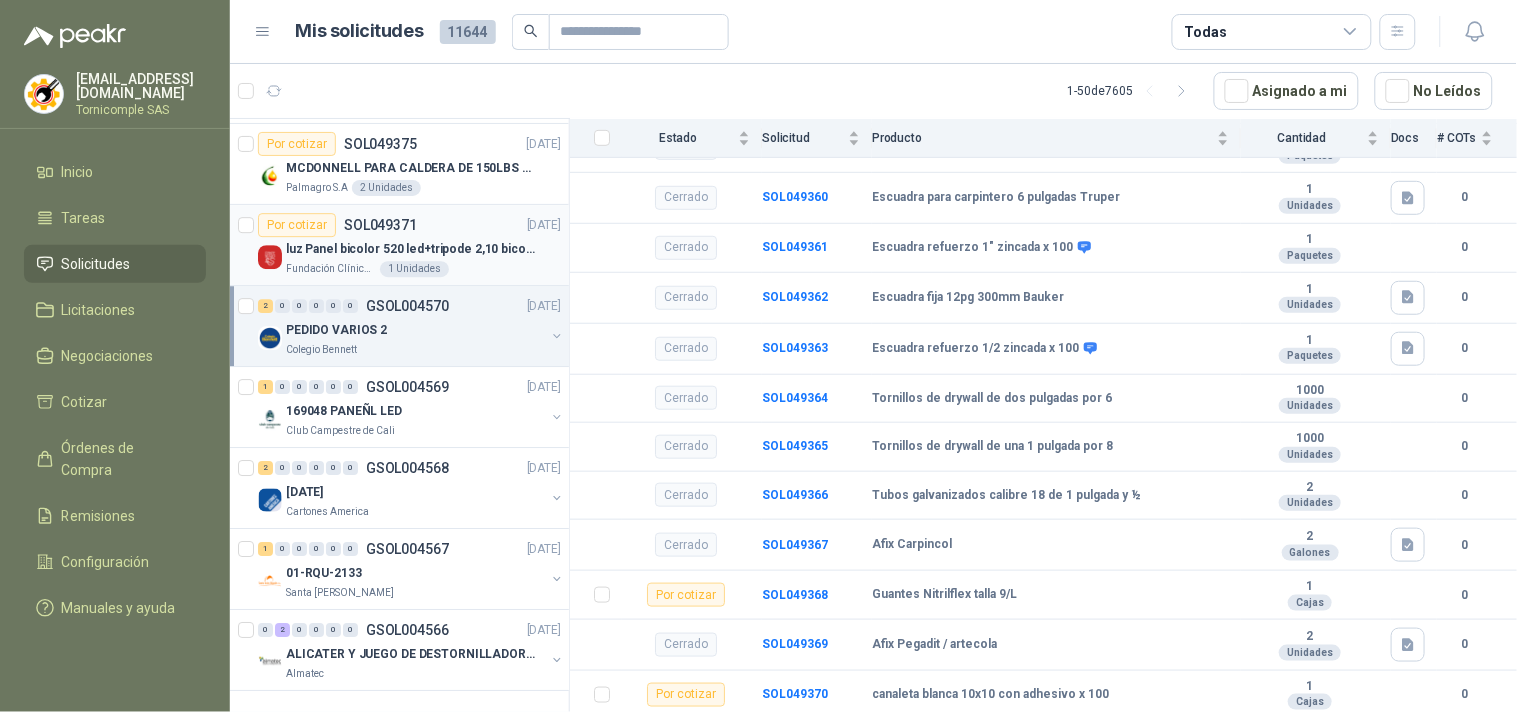 click on "luz Panel bicolor 520 led+tripode 2,10 bicolor," at bounding box center [410, 249] 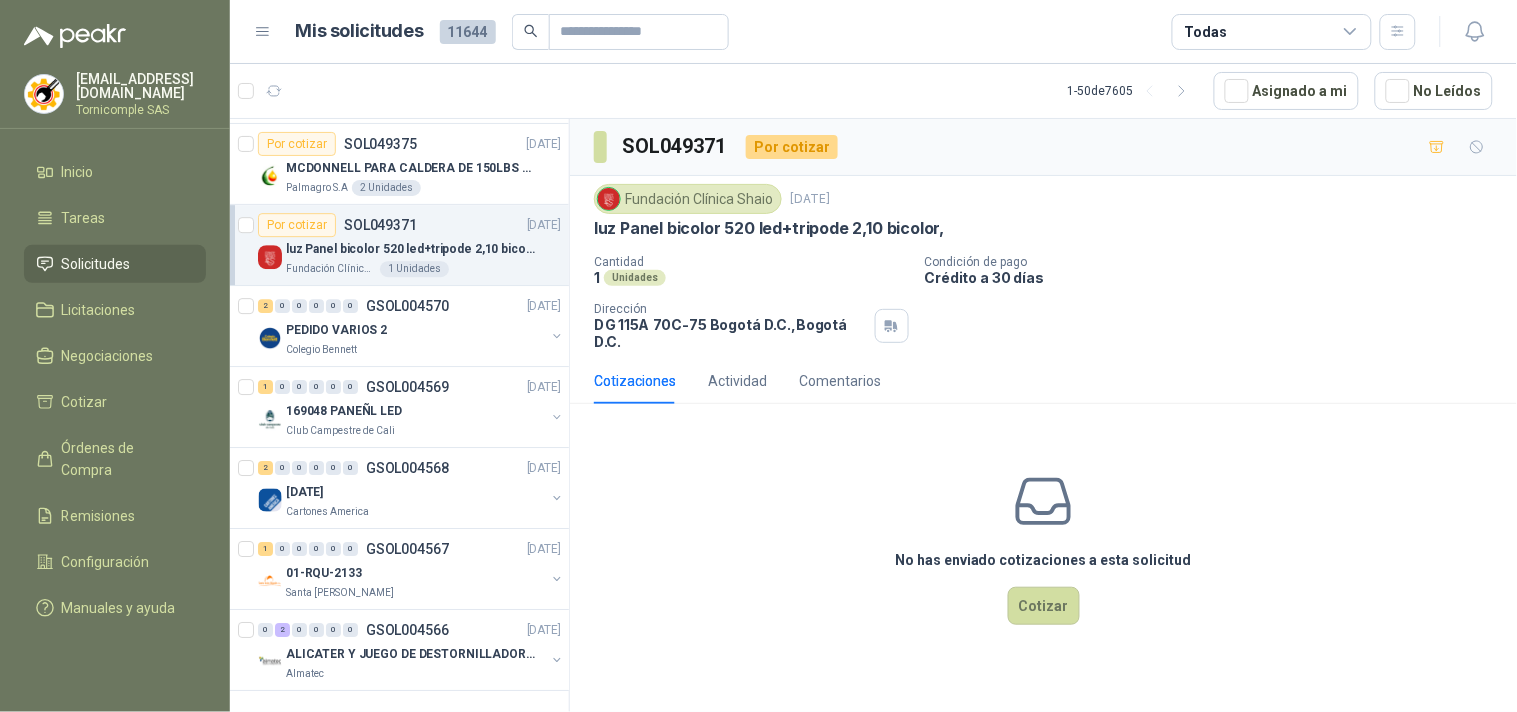 scroll, scrollTop: 3273, scrollLeft: 0, axis: vertical 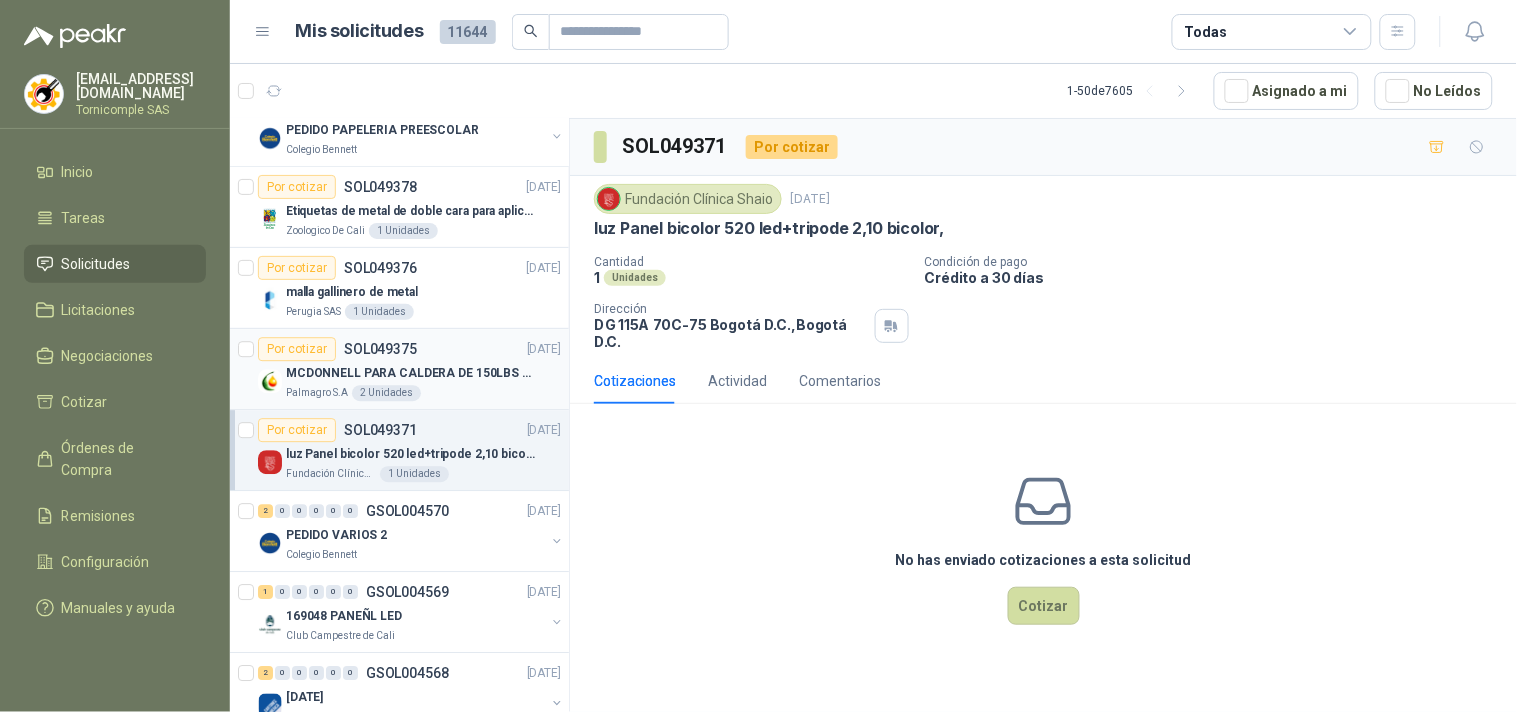 click on "MCDONNELL PARA CALDERA DE 150LBS CON FDC" at bounding box center (410, 373) 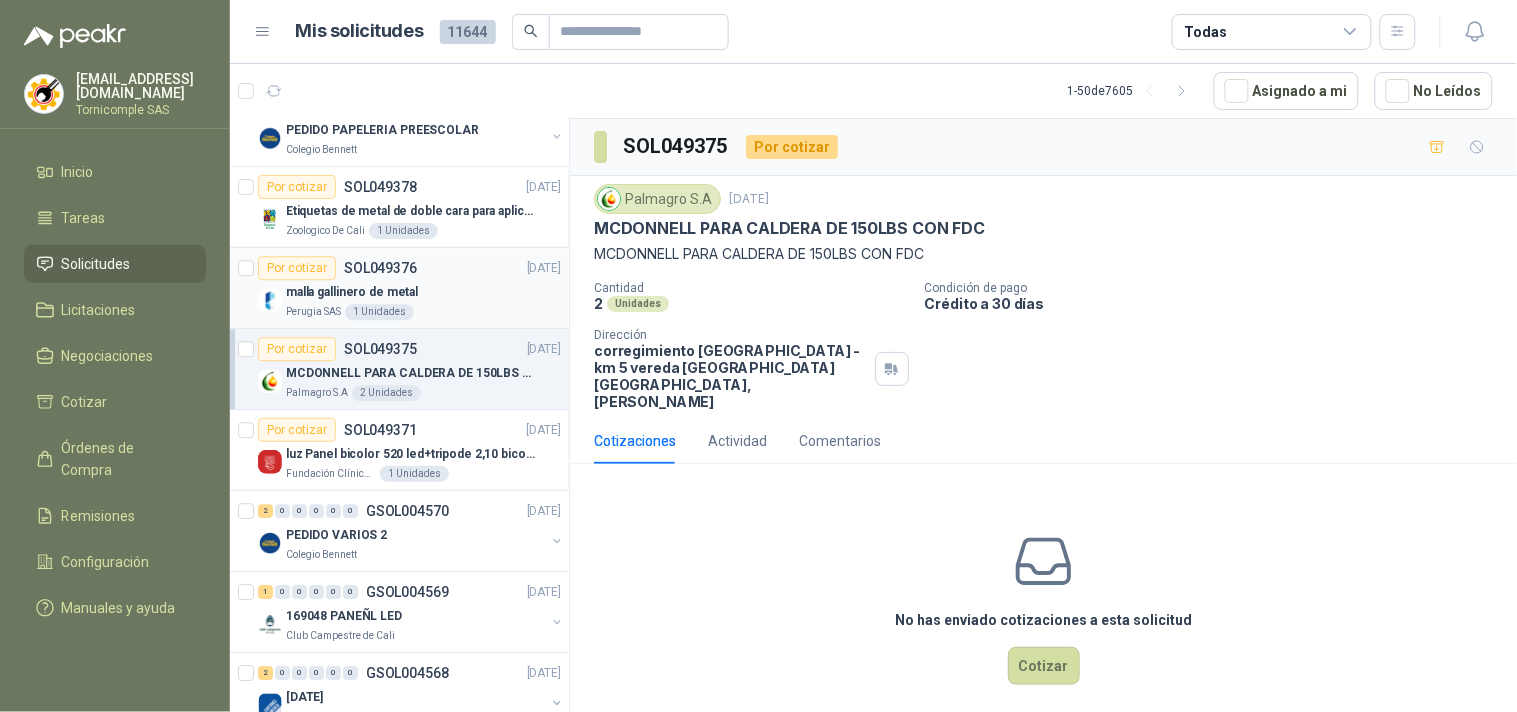 click on "malla gallinero de metal" at bounding box center [423, 292] 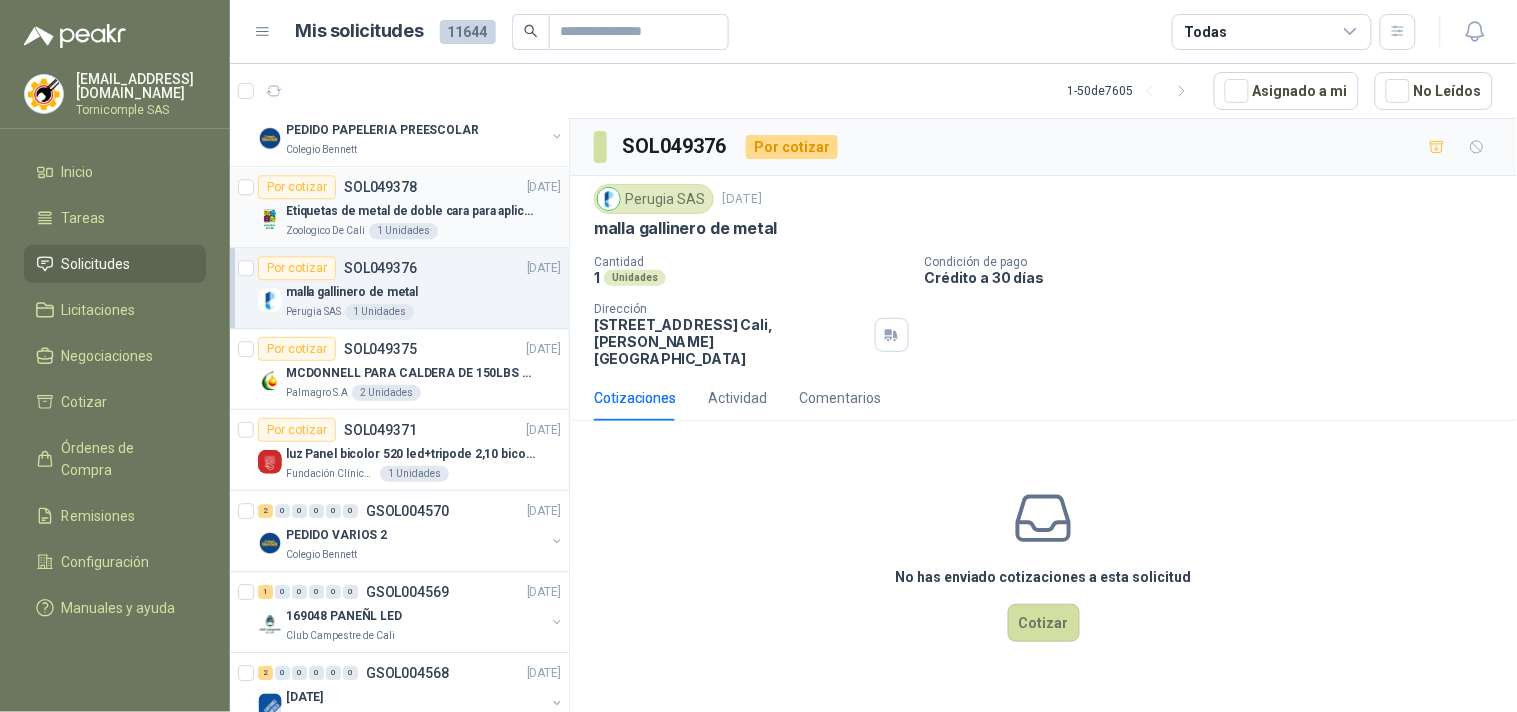 click on "Etiquetas de metal de doble cara para aplicaciones al aire libre, jardinería y alta durabilidad" at bounding box center [410, 211] 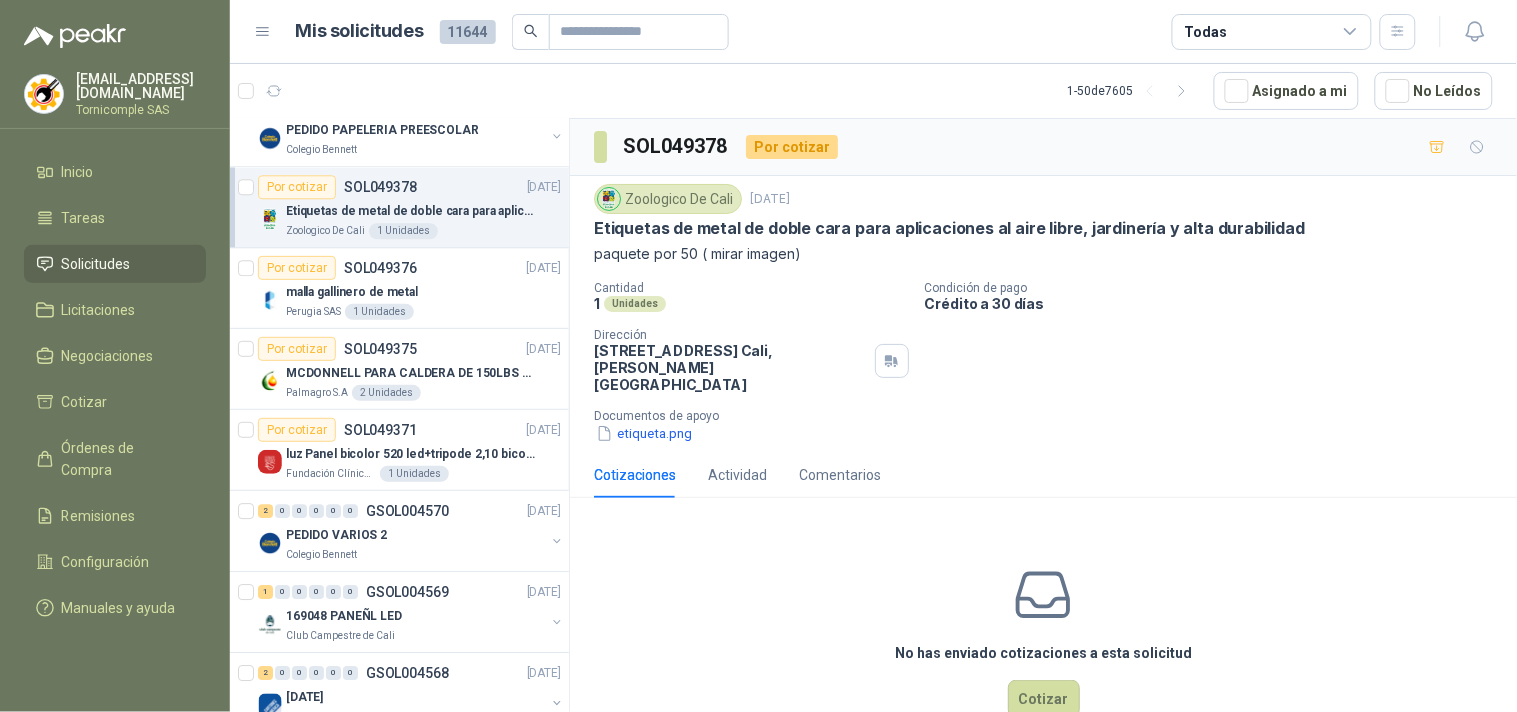 scroll, scrollTop: 3162, scrollLeft: 0, axis: vertical 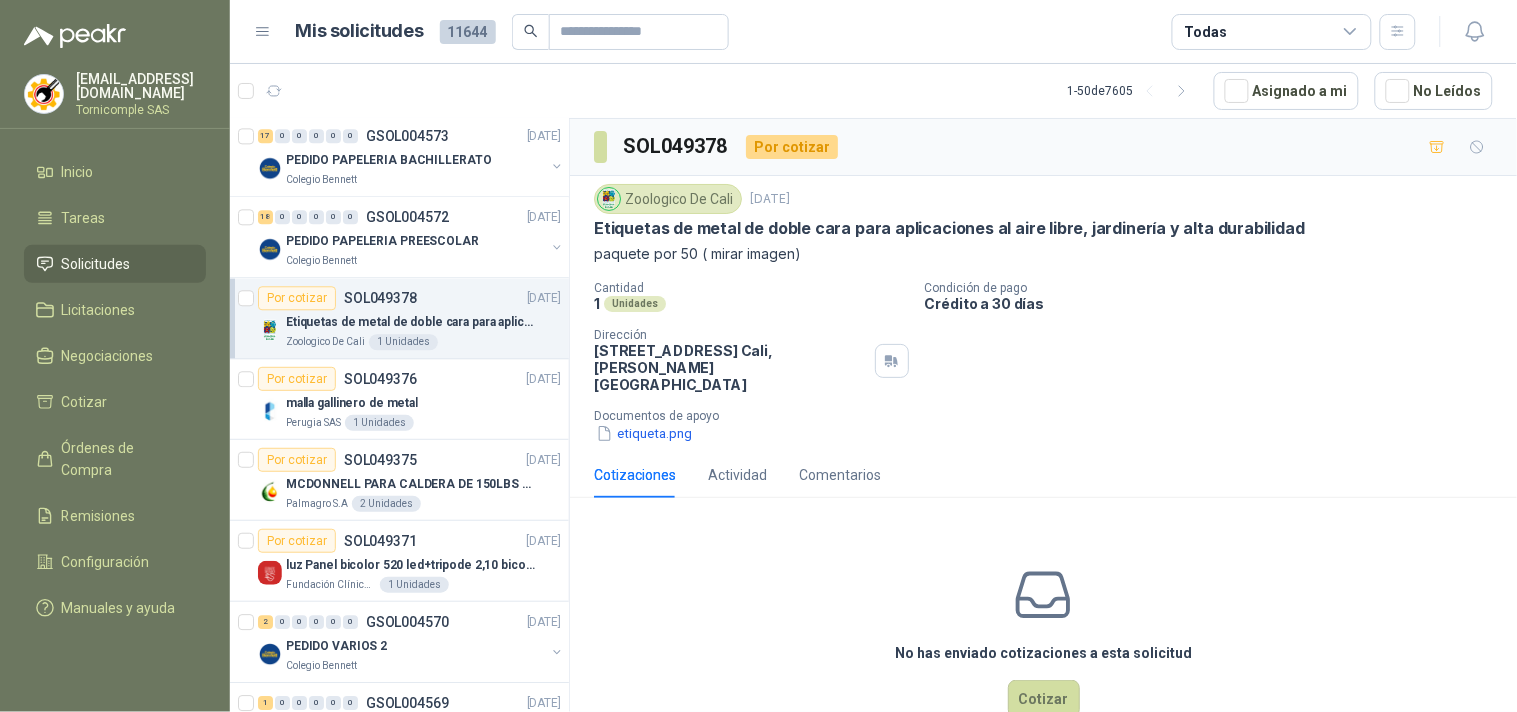 click on "PEDIDO PAPELERIA PREESCOLAR" at bounding box center (382, 241) 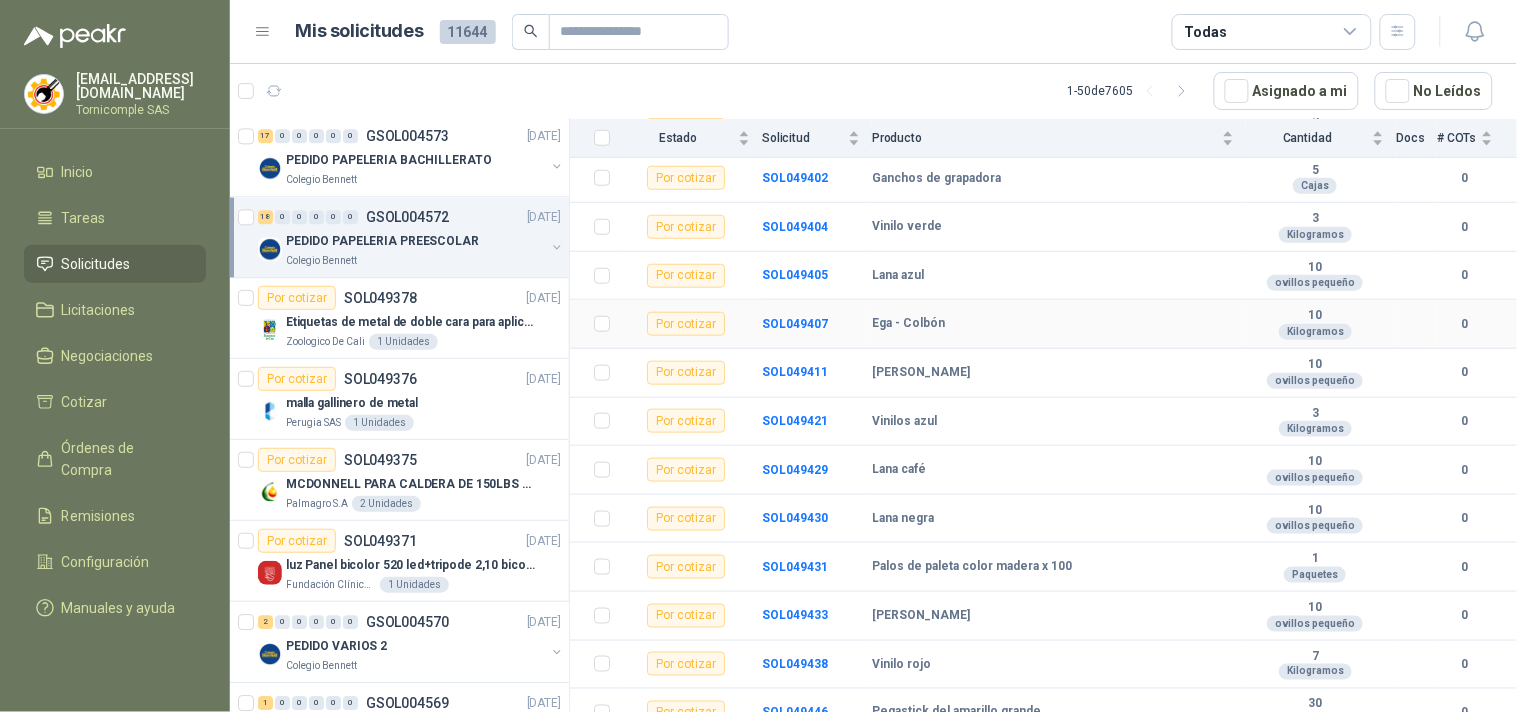 scroll, scrollTop: 550, scrollLeft: 0, axis: vertical 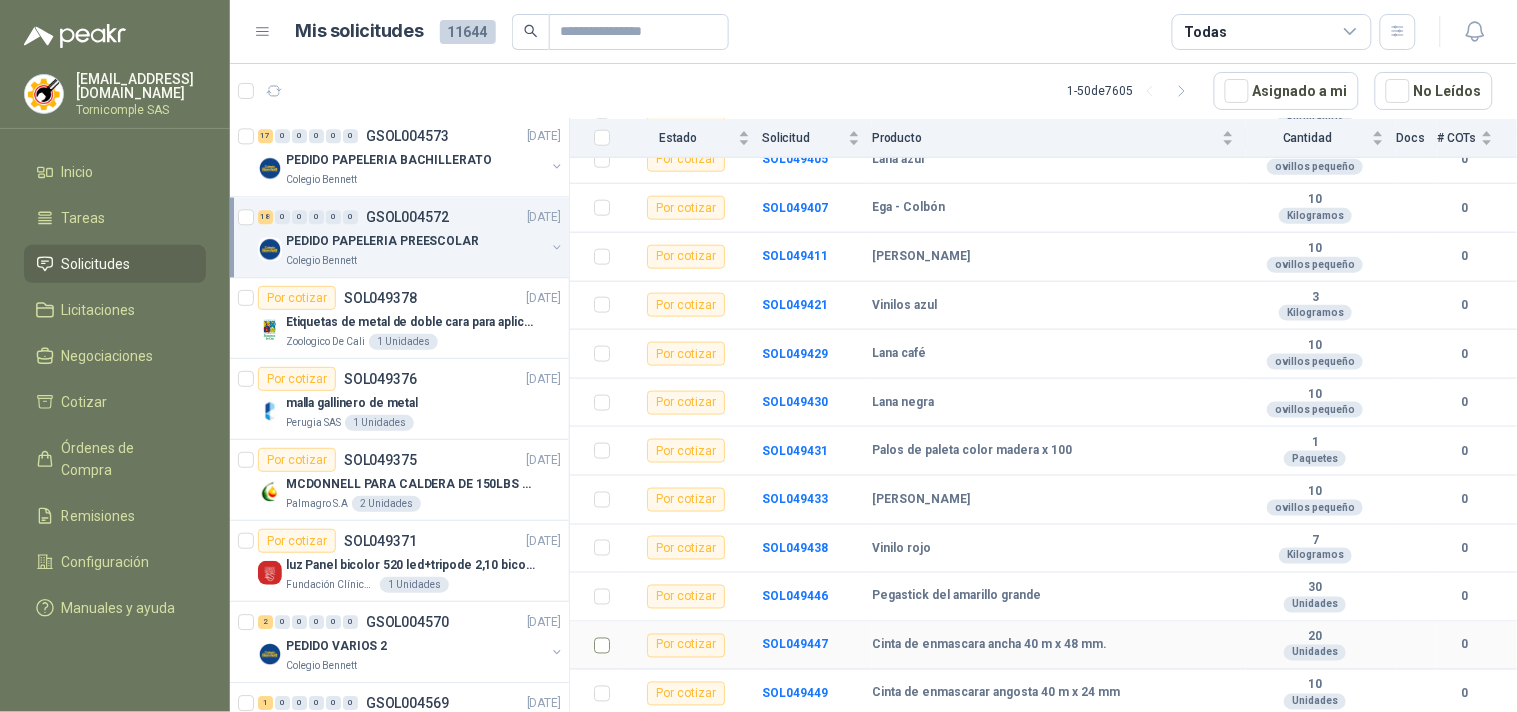 click at bounding box center [596, 646] 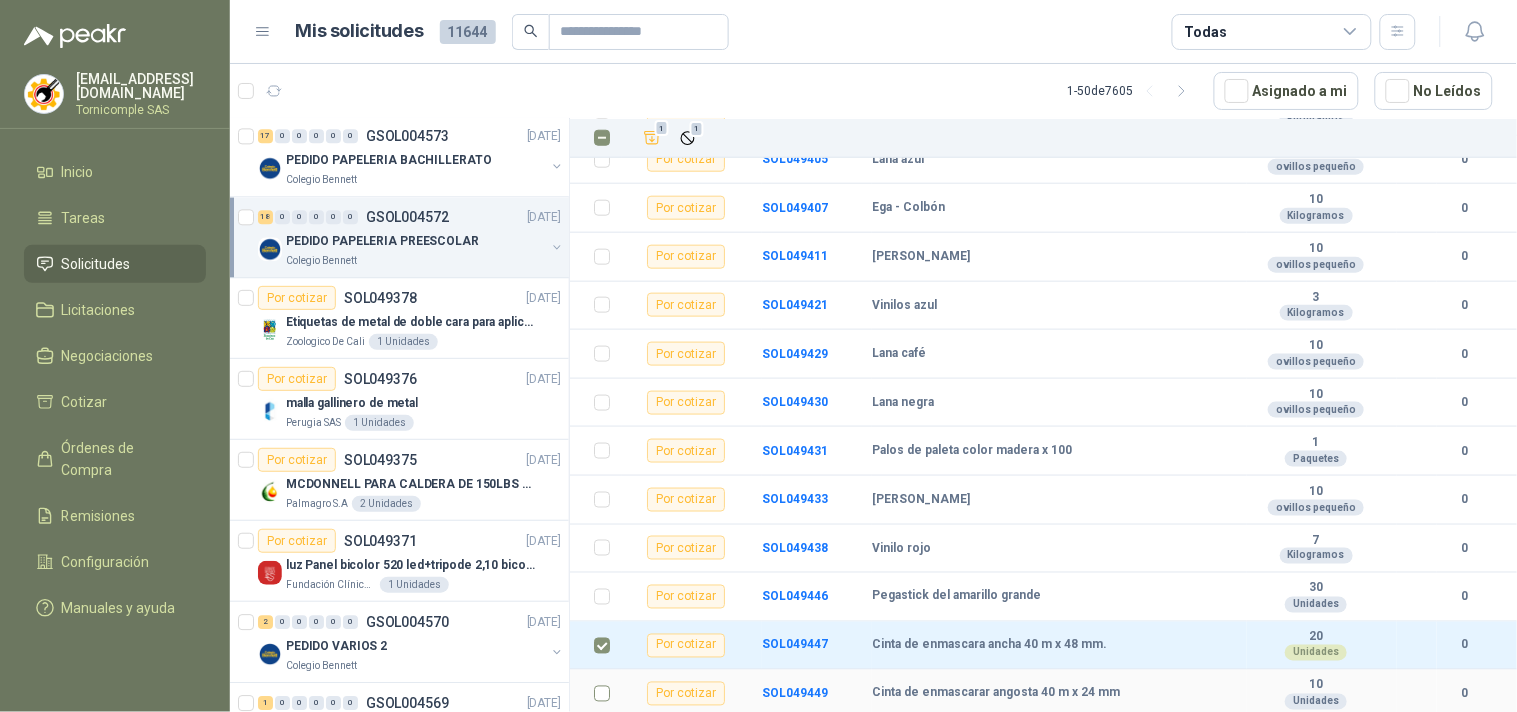 click at bounding box center (602, 694) 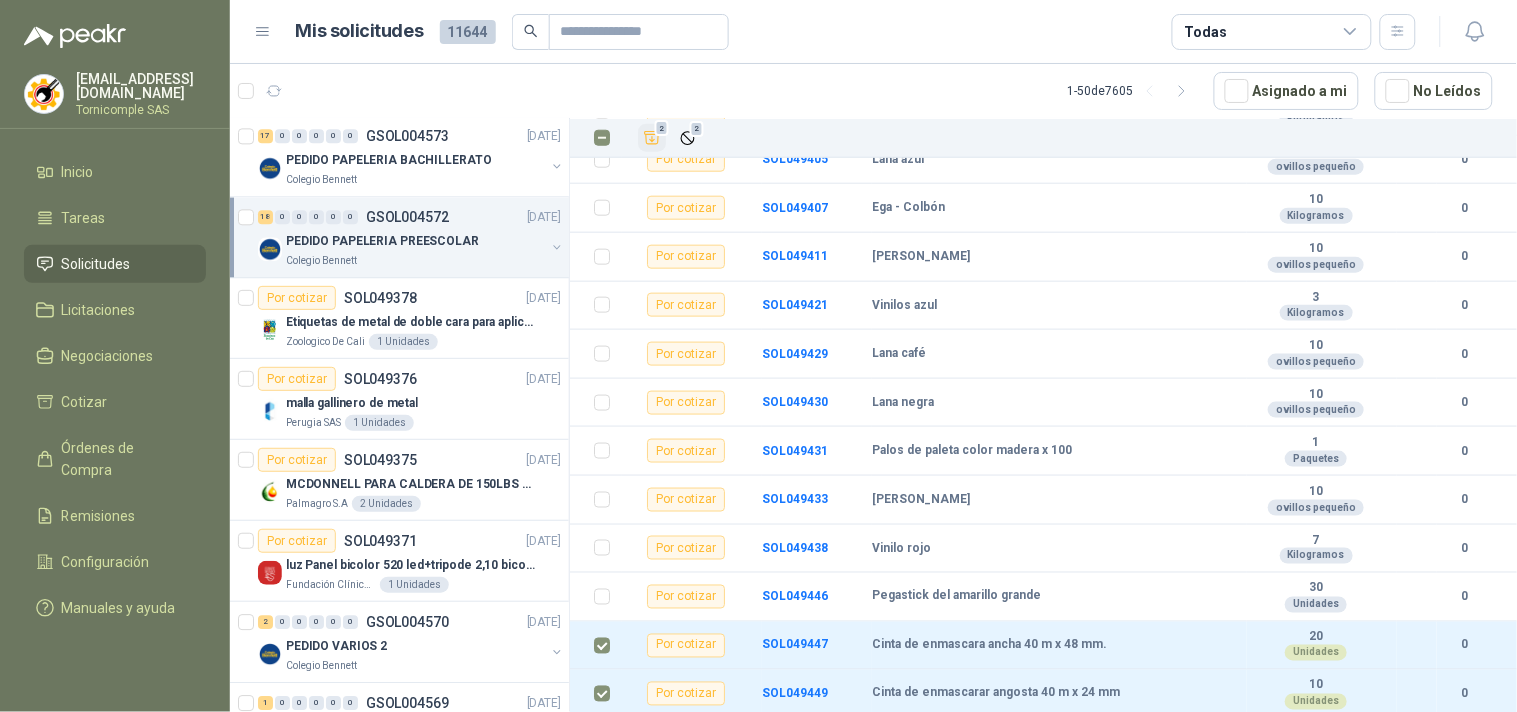 click 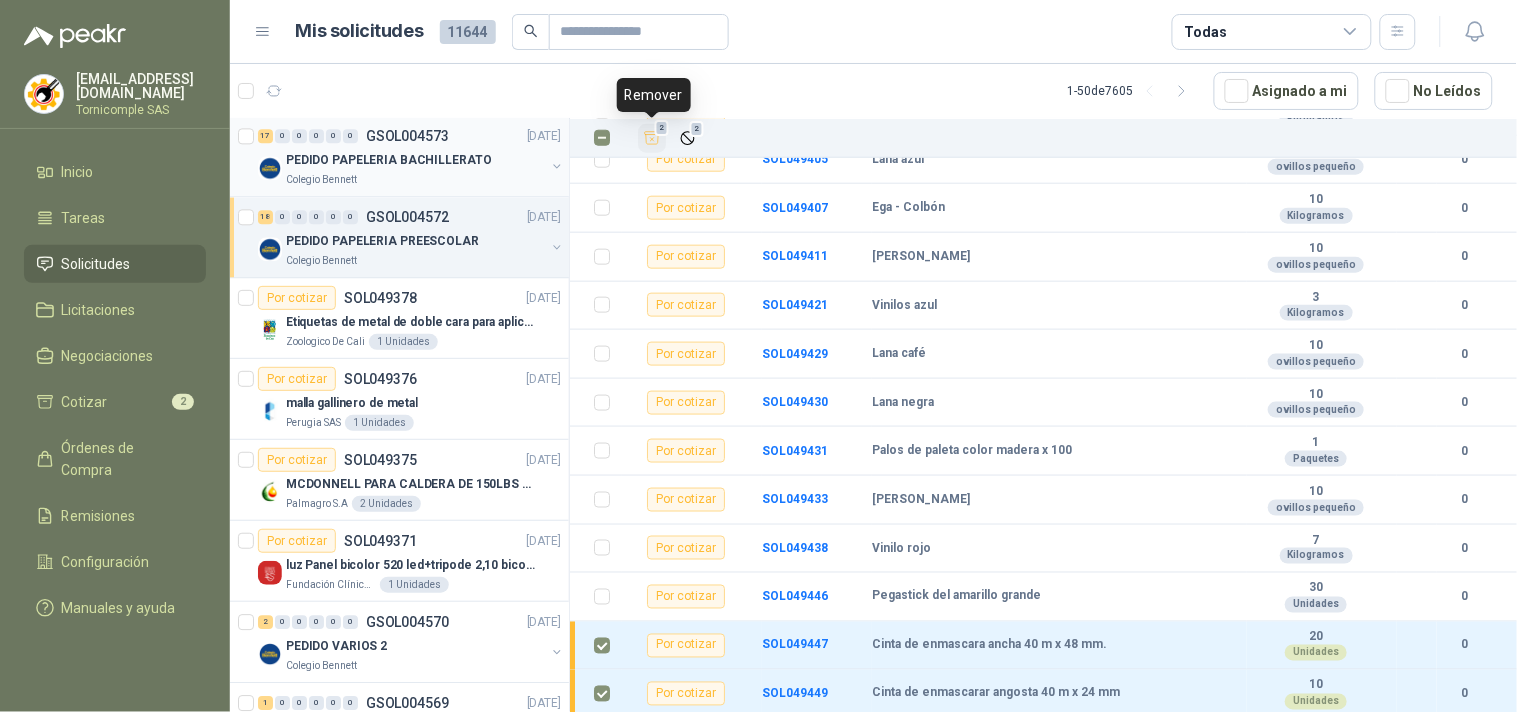 click on "PEDIDO PAPELERIA BACHILLERATO" at bounding box center (389, 160) 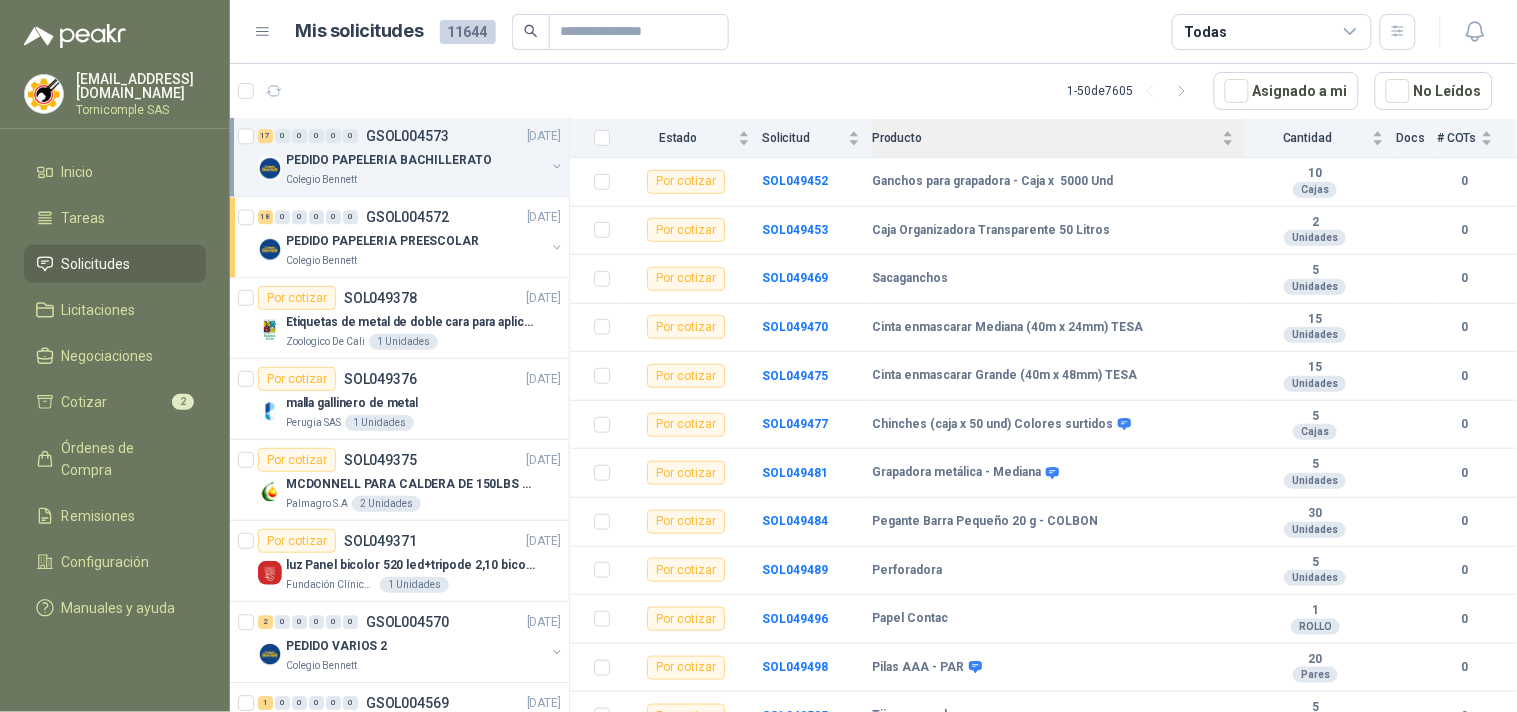 scroll, scrollTop: 333, scrollLeft: 0, axis: vertical 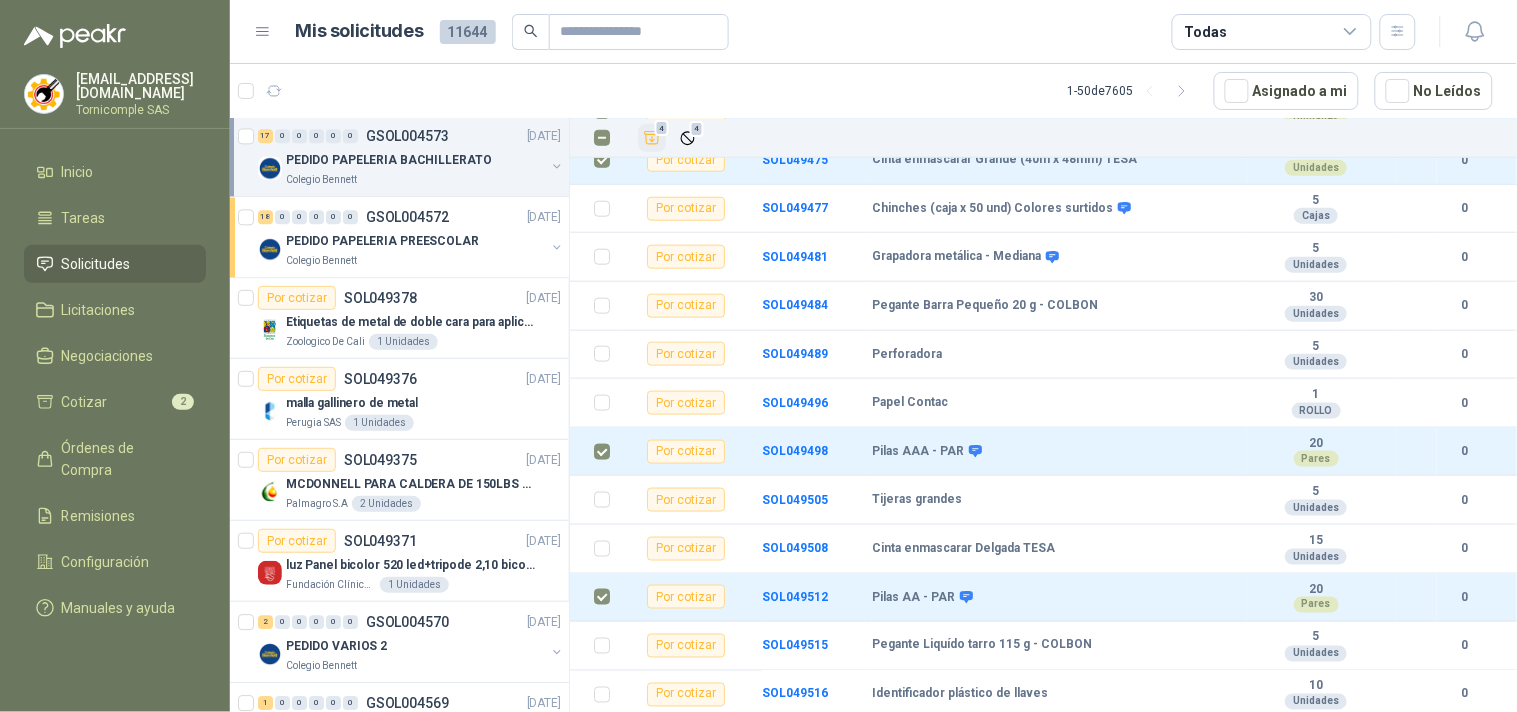click on "4" at bounding box center [662, 128] 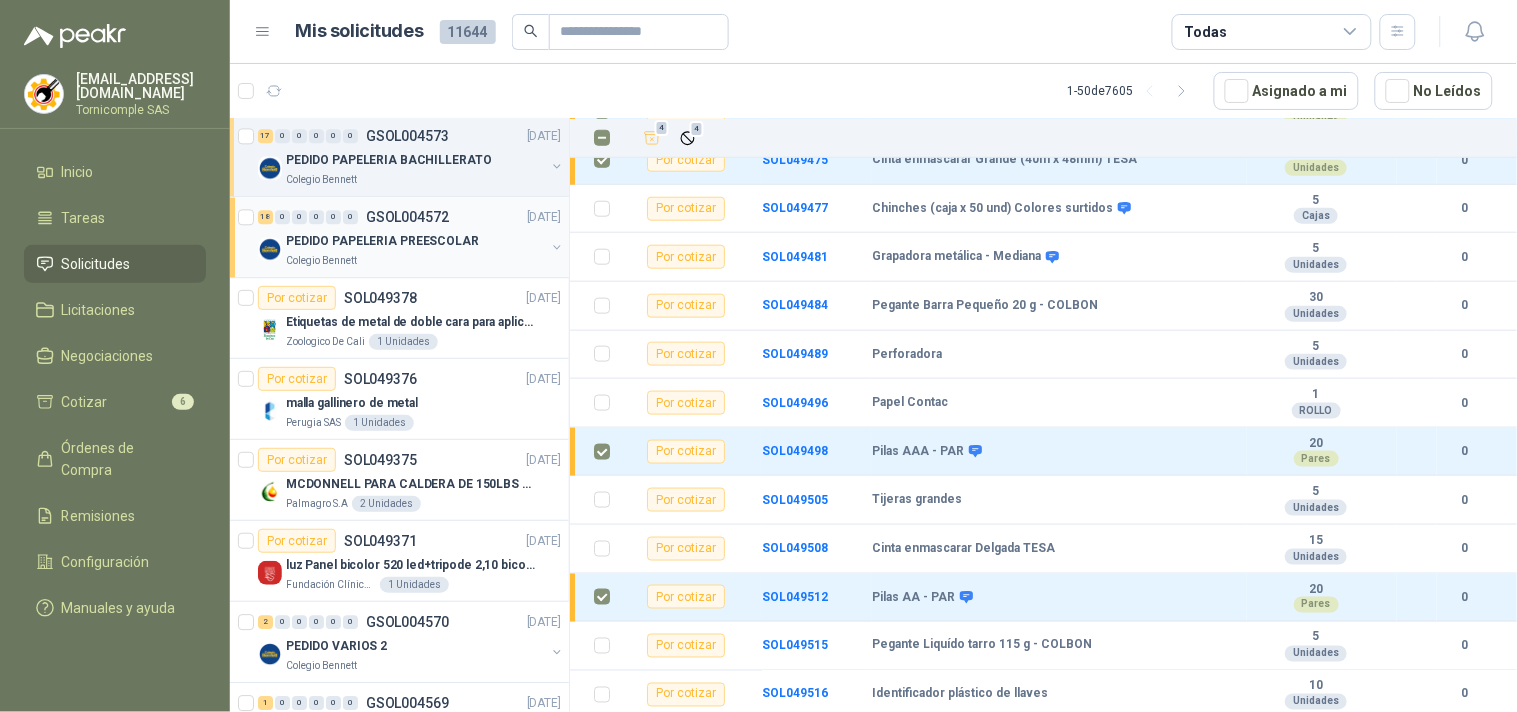 scroll, scrollTop: 3051, scrollLeft: 0, axis: vertical 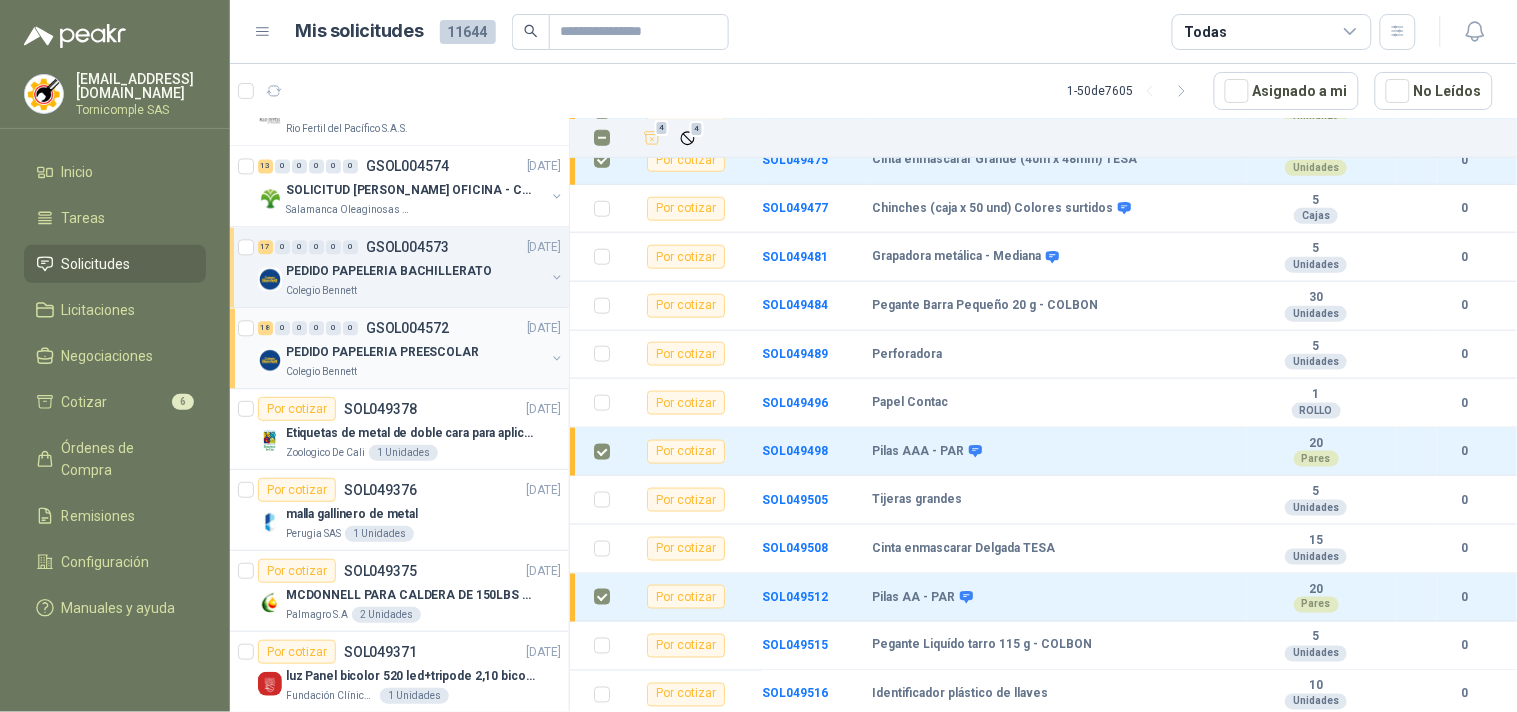 click on "Salamanca Oleaginosas SAS" at bounding box center [415, 210] 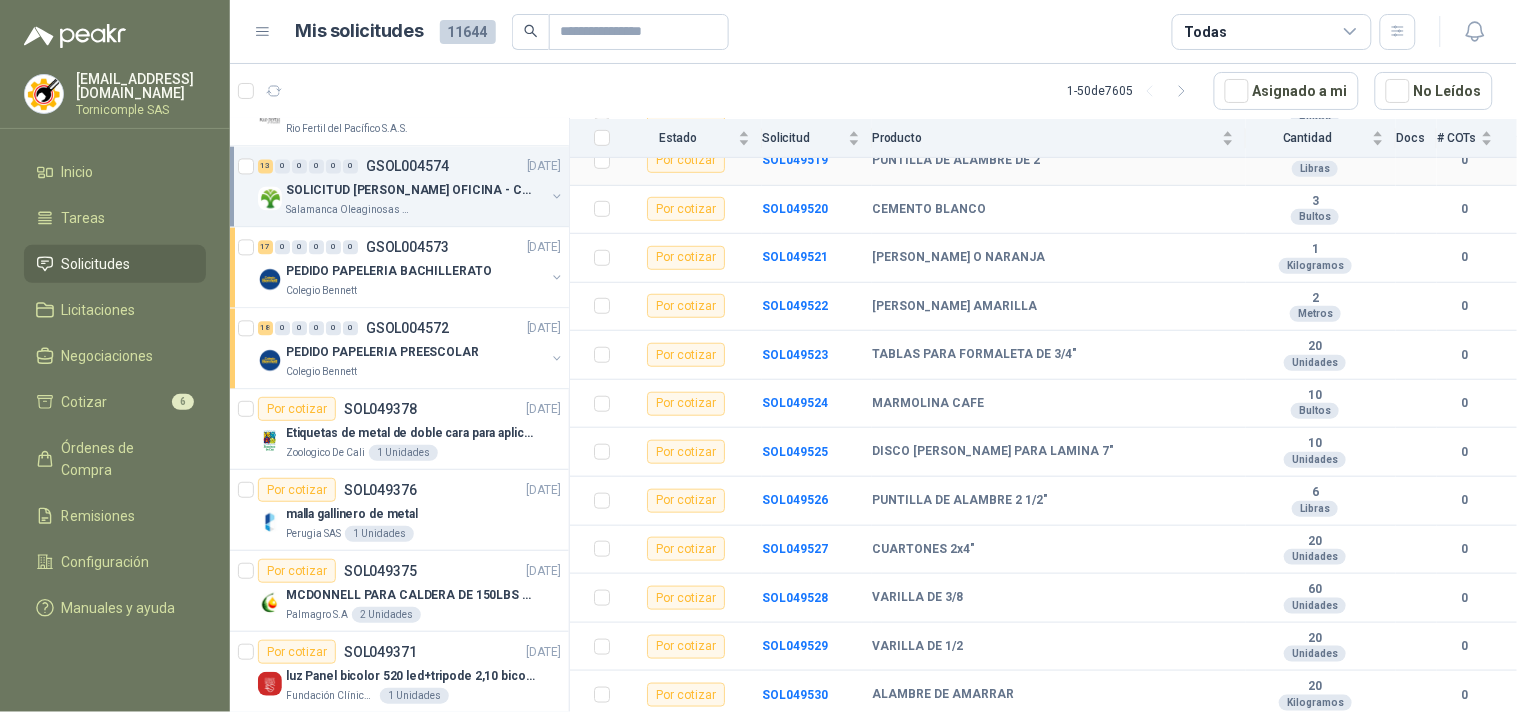 scroll, scrollTop: 304, scrollLeft: 0, axis: vertical 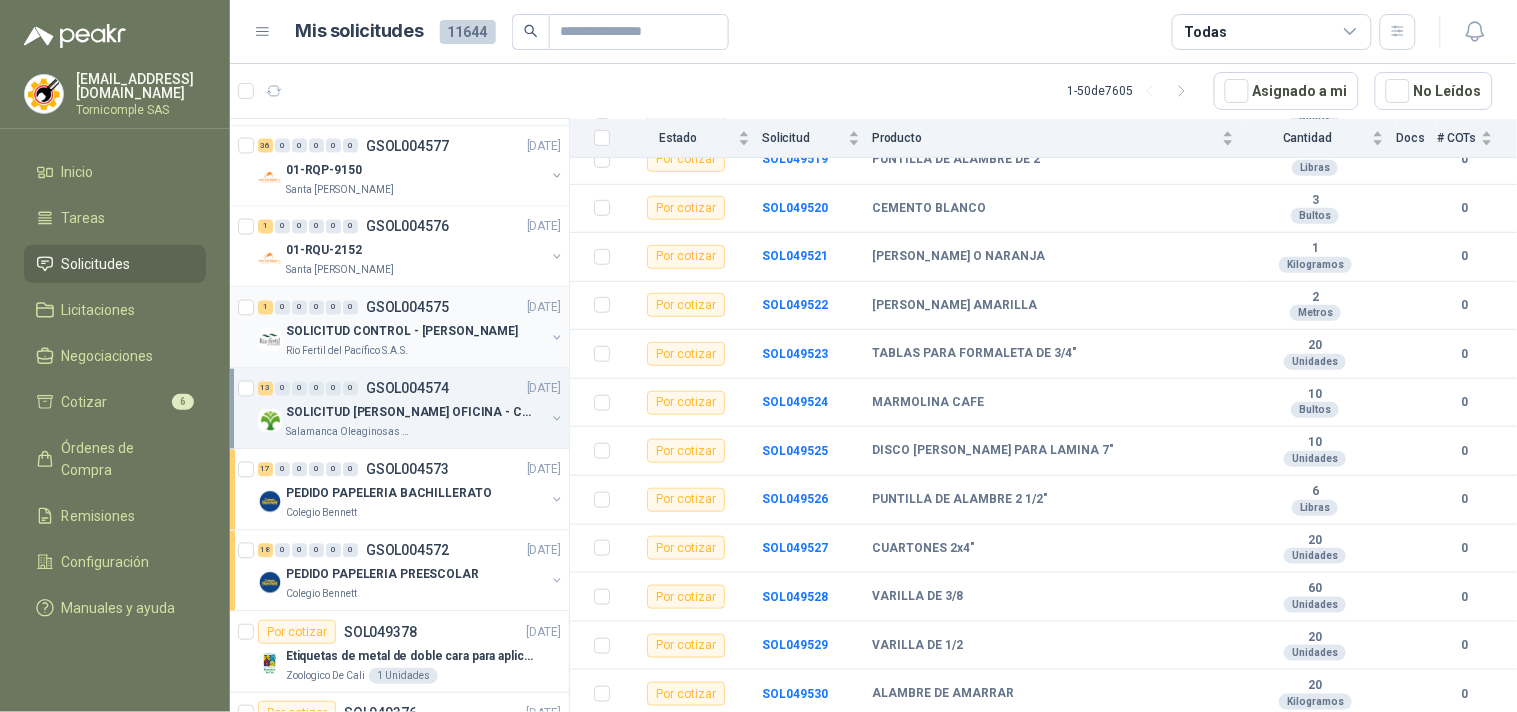 click on "SOLICITUD CONTROL - [PERSON_NAME]" at bounding box center (402, 332) 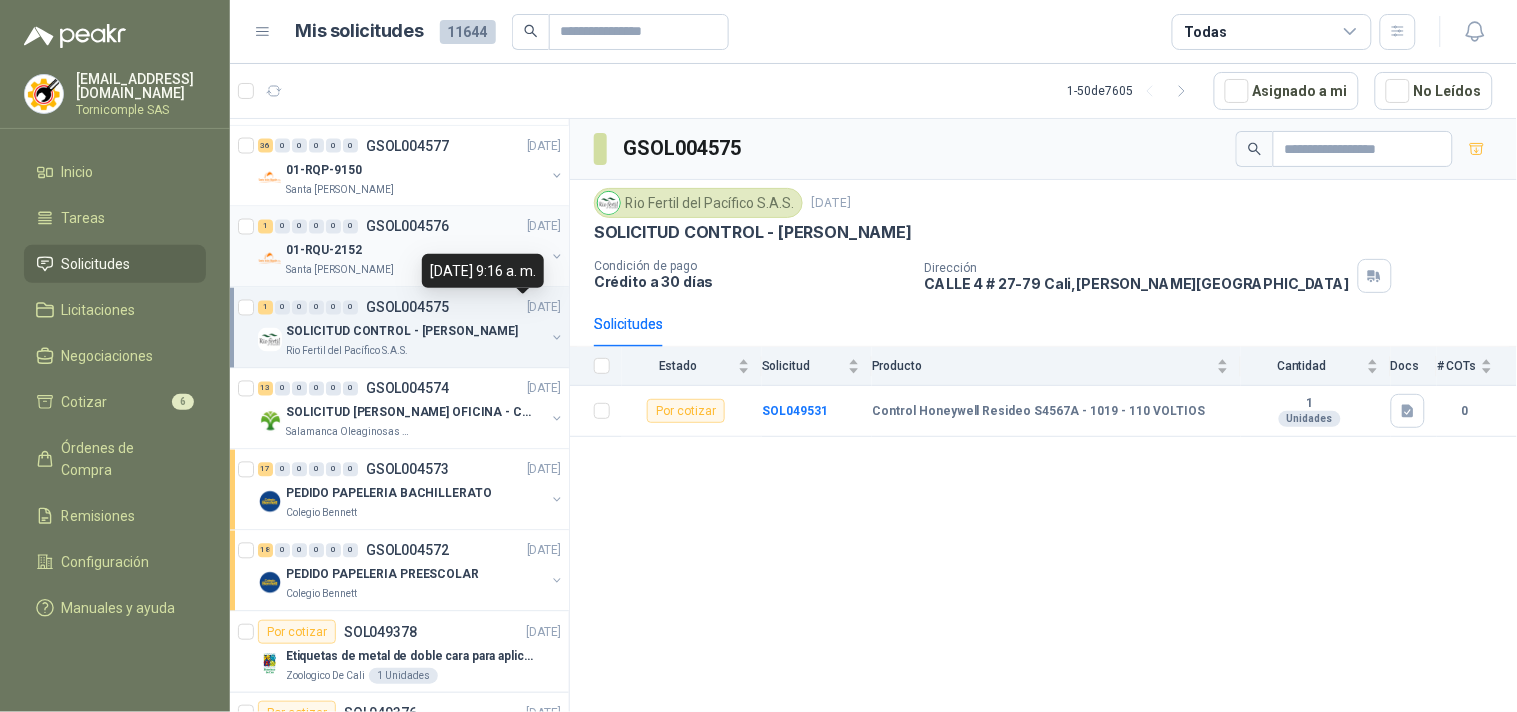 click on "0" at bounding box center (316, 227) 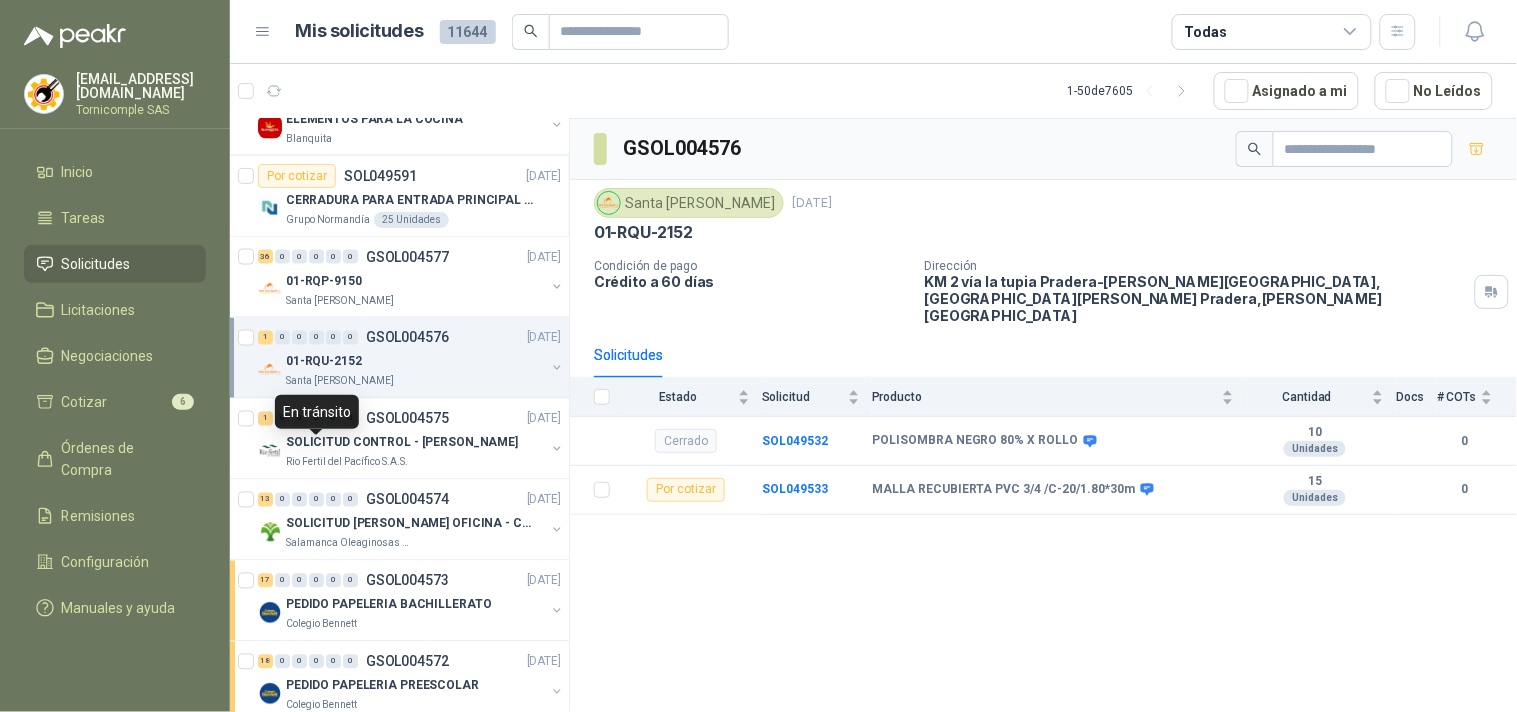 scroll, scrollTop: 2606, scrollLeft: 0, axis: vertical 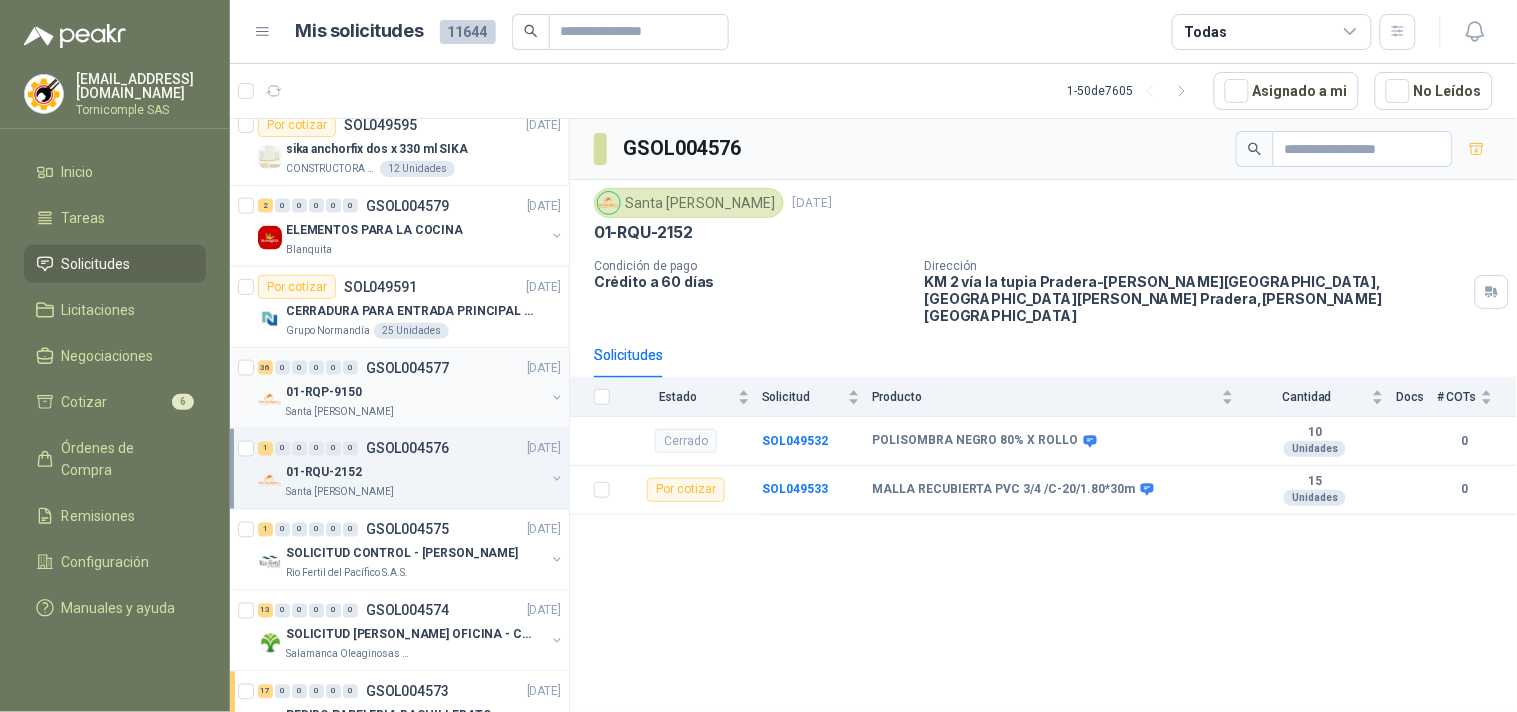 click on "01-RQP-9150" at bounding box center [415, 392] 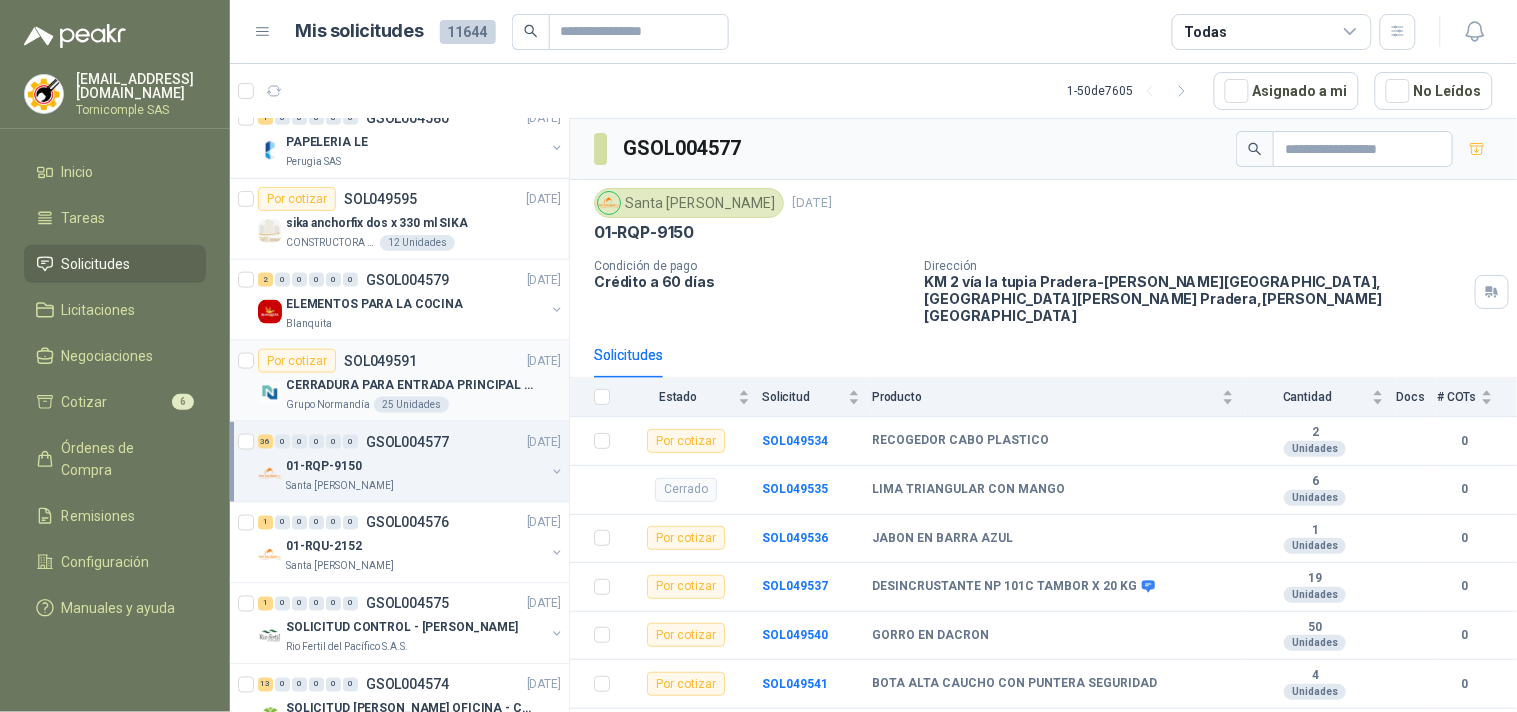 scroll, scrollTop: 2495, scrollLeft: 0, axis: vertical 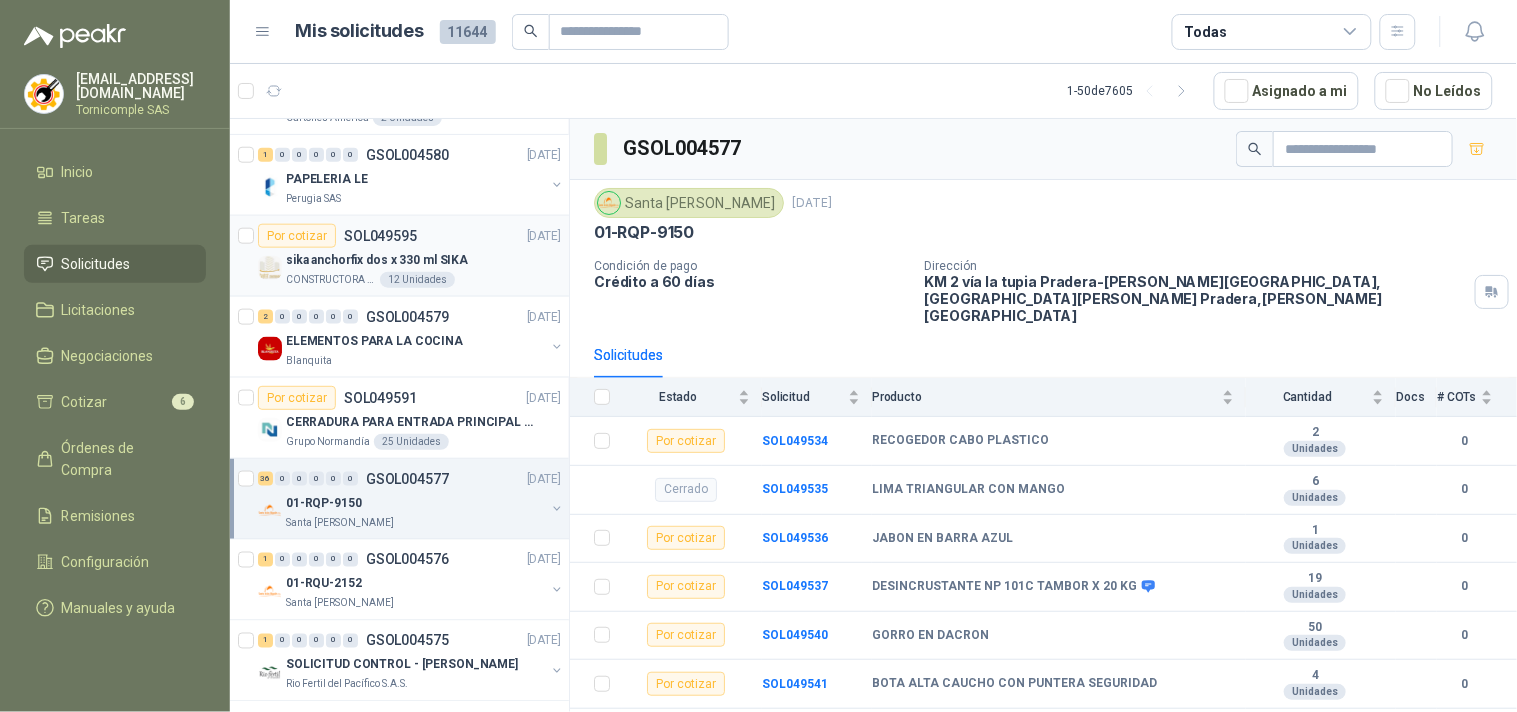 click on "CONSTRUCTORA GRUPO FIP 12   Unidades" at bounding box center [423, 280] 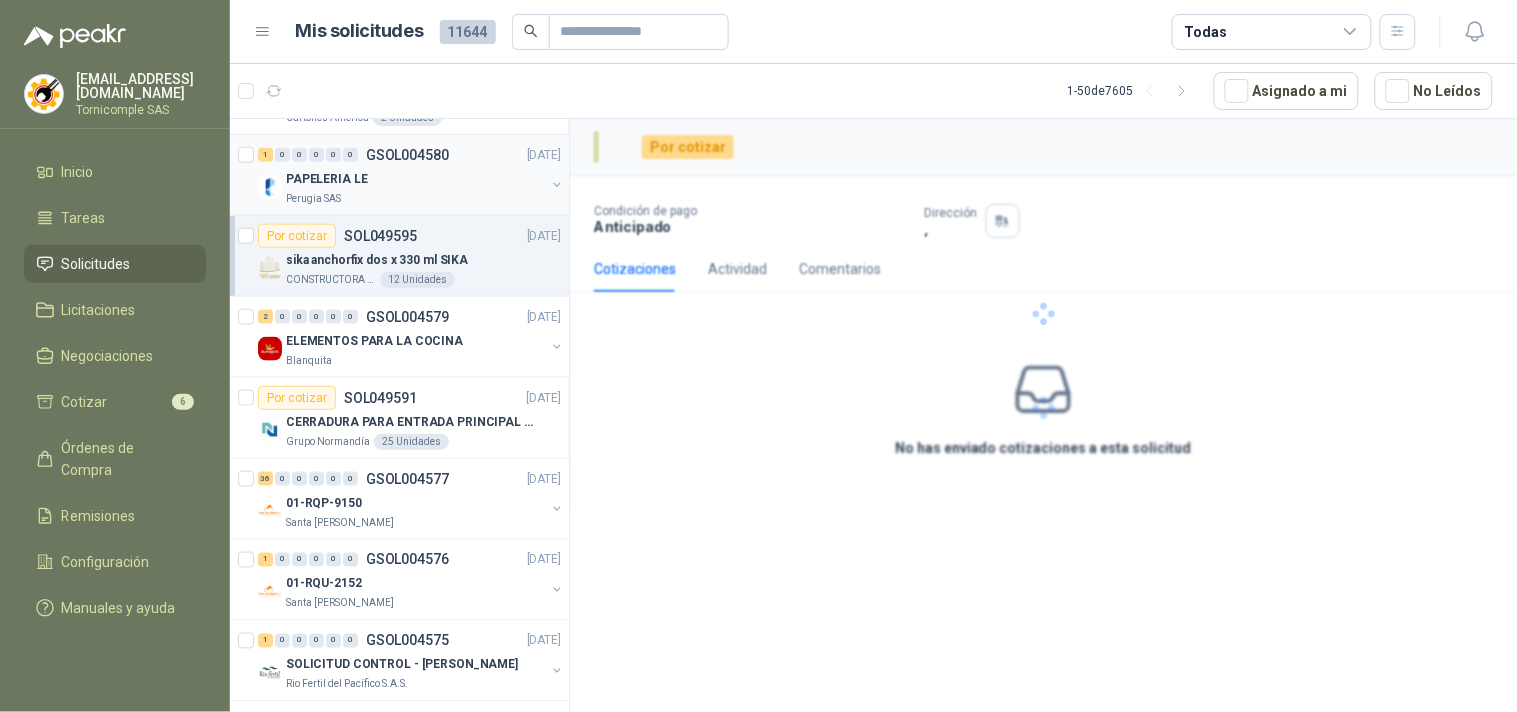 click on "PAPELERIA LE" at bounding box center [415, 179] 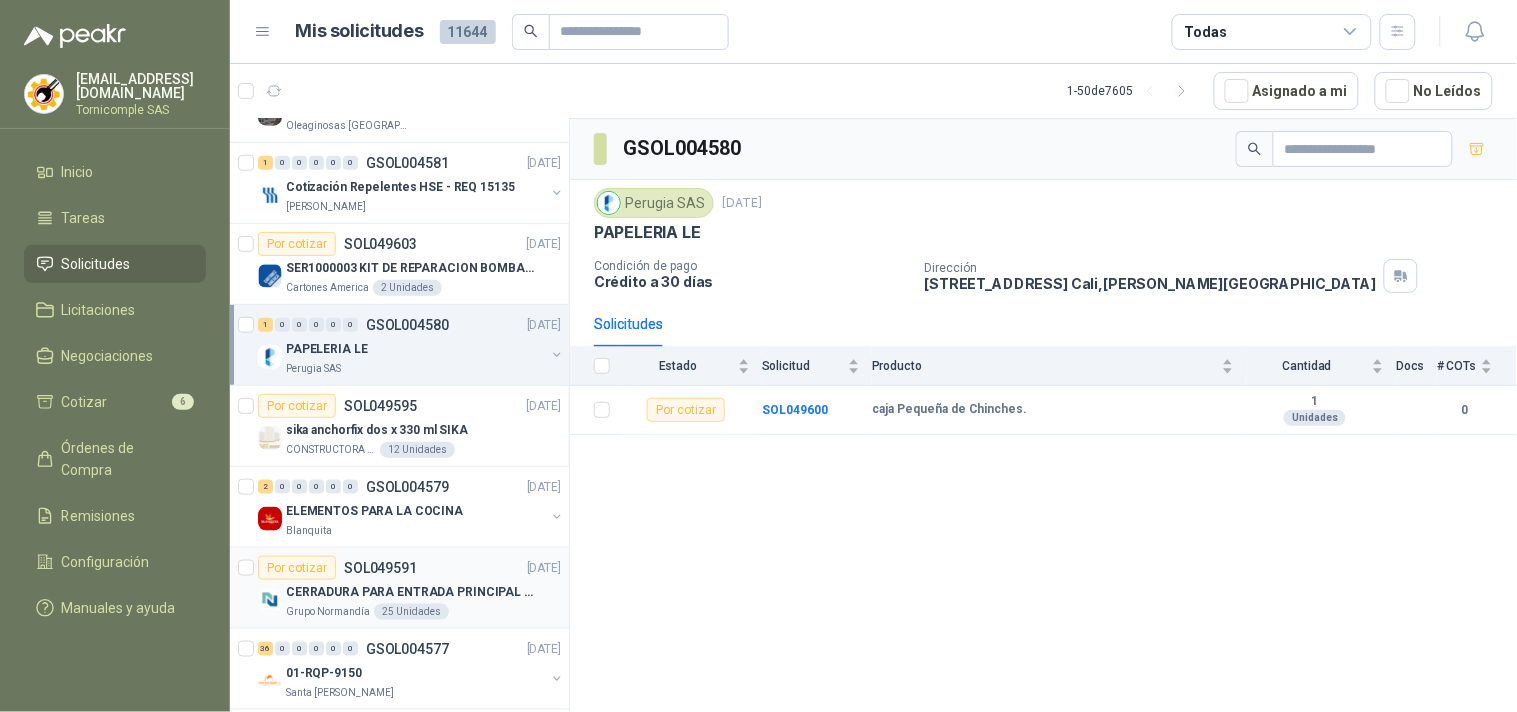scroll, scrollTop: 2273, scrollLeft: 0, axis: vertical 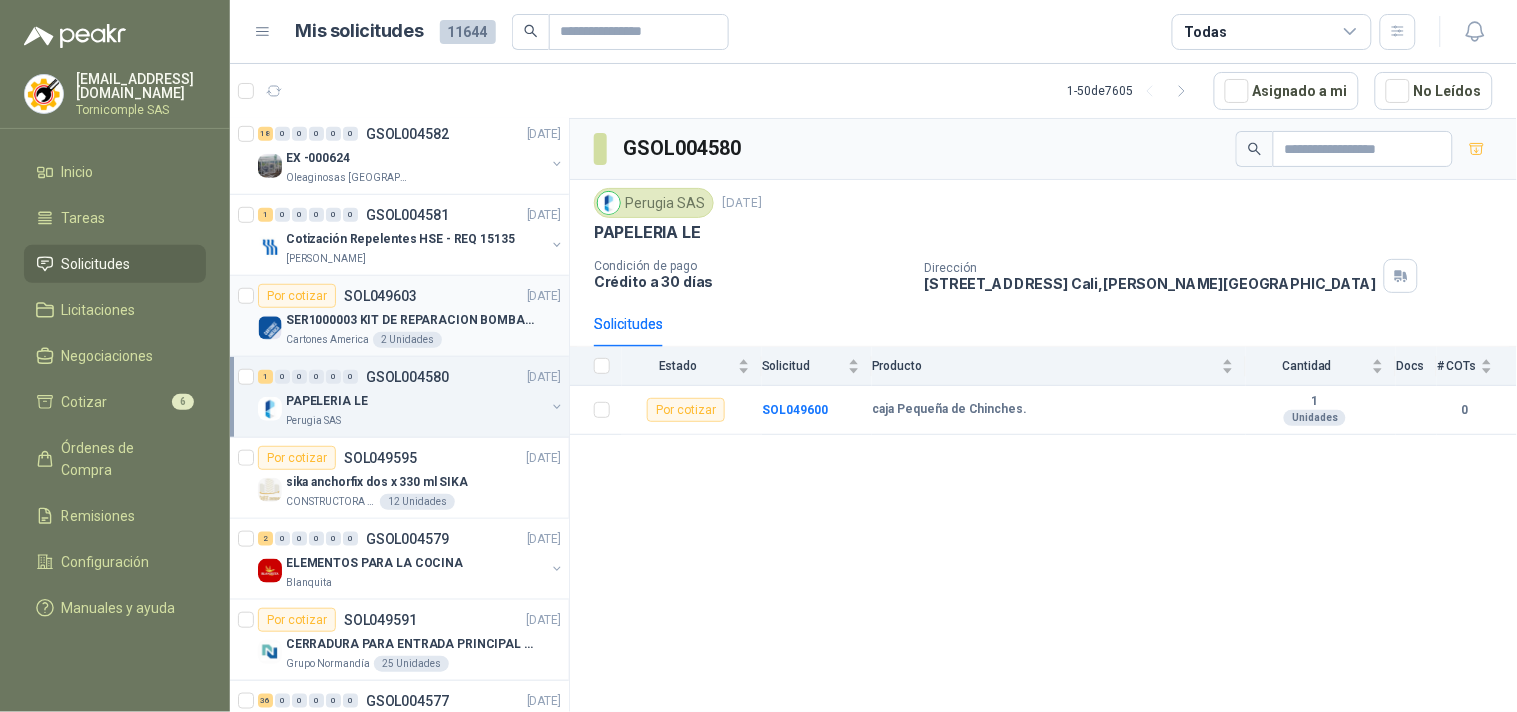 click on "SER1000003 KIT DE REPARACION BOMBA WILDEN" at bounding box center (410, 320) 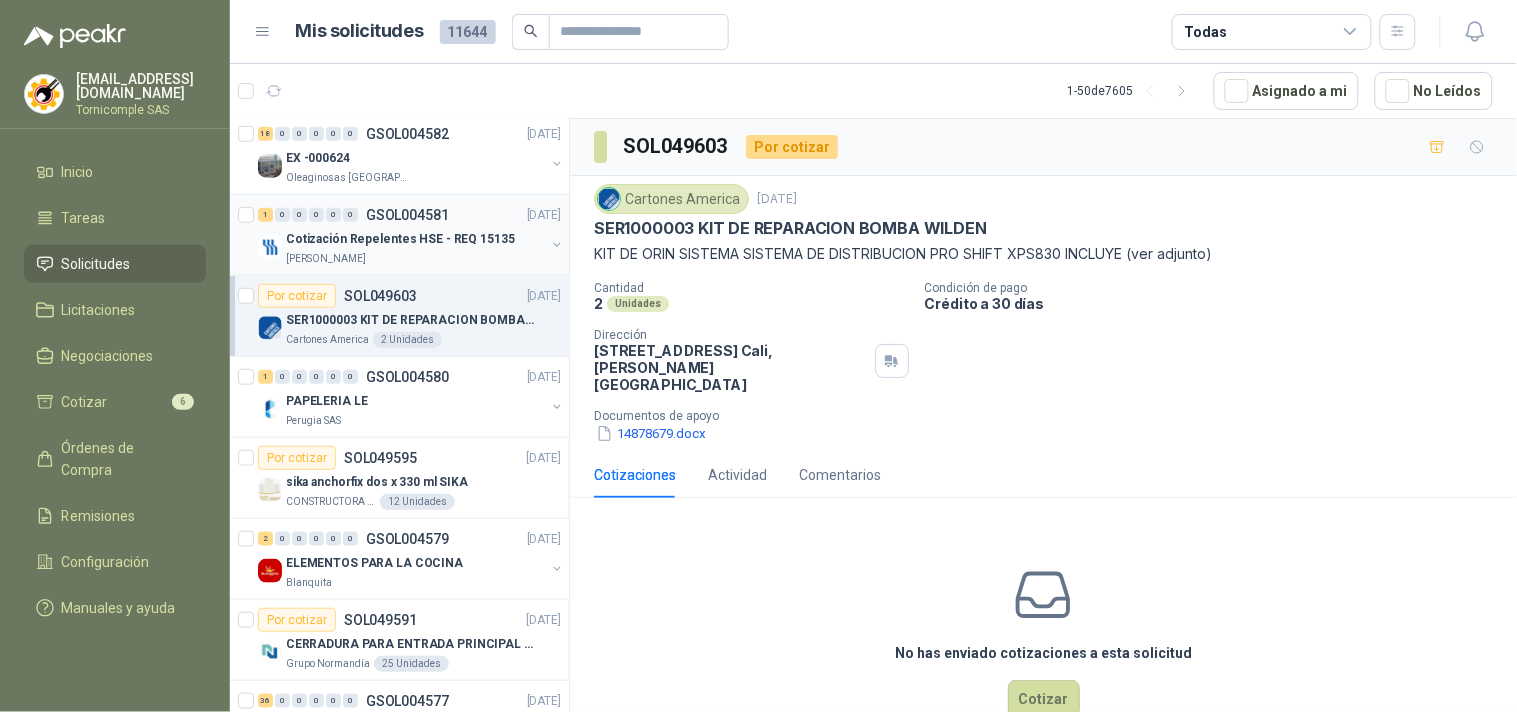 click on "Cotización Repelentes HSE - REQ 15135" at bounding box center [400, 239] 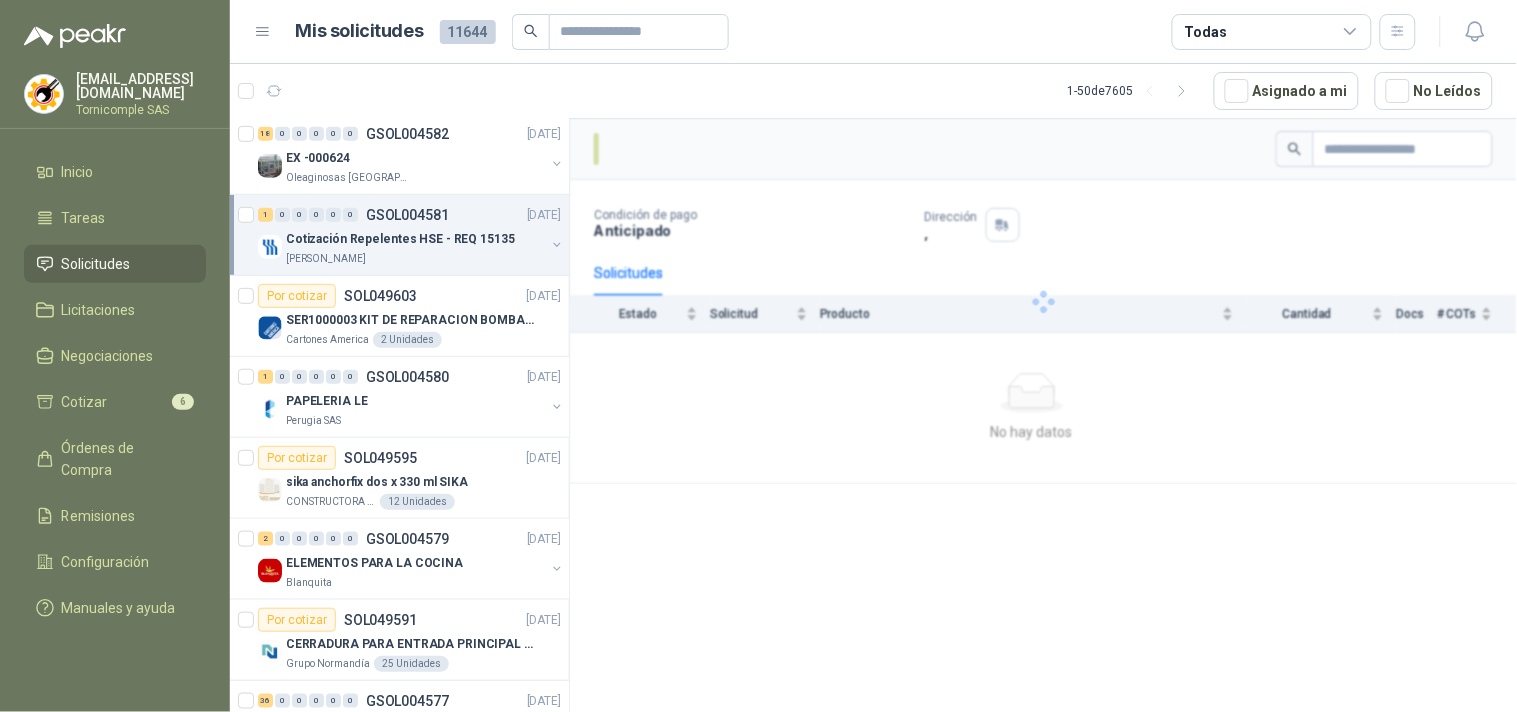 scroll, scrollTop: 2162, scrollLeft: 0, axis: vertical 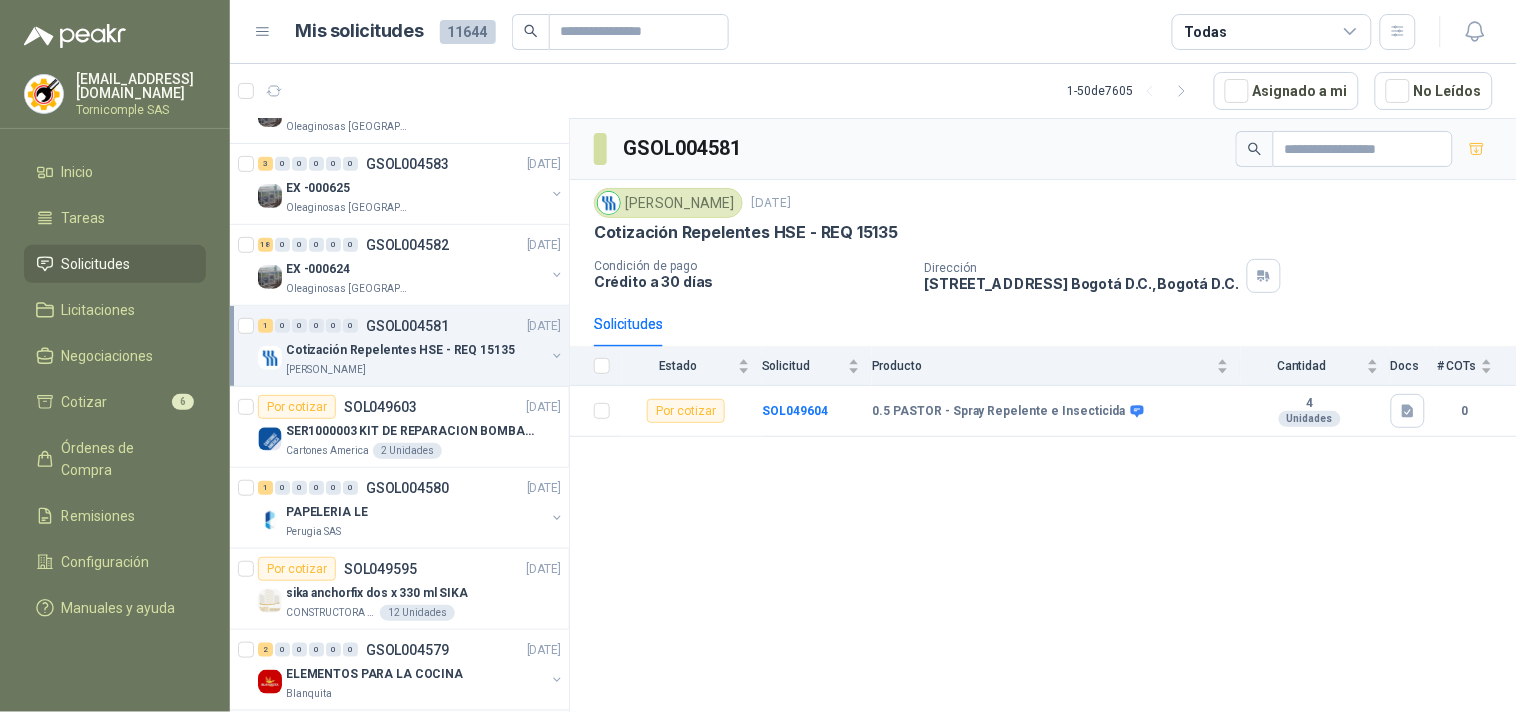 click on "GSOL004582" at bounding box center [407, 245] 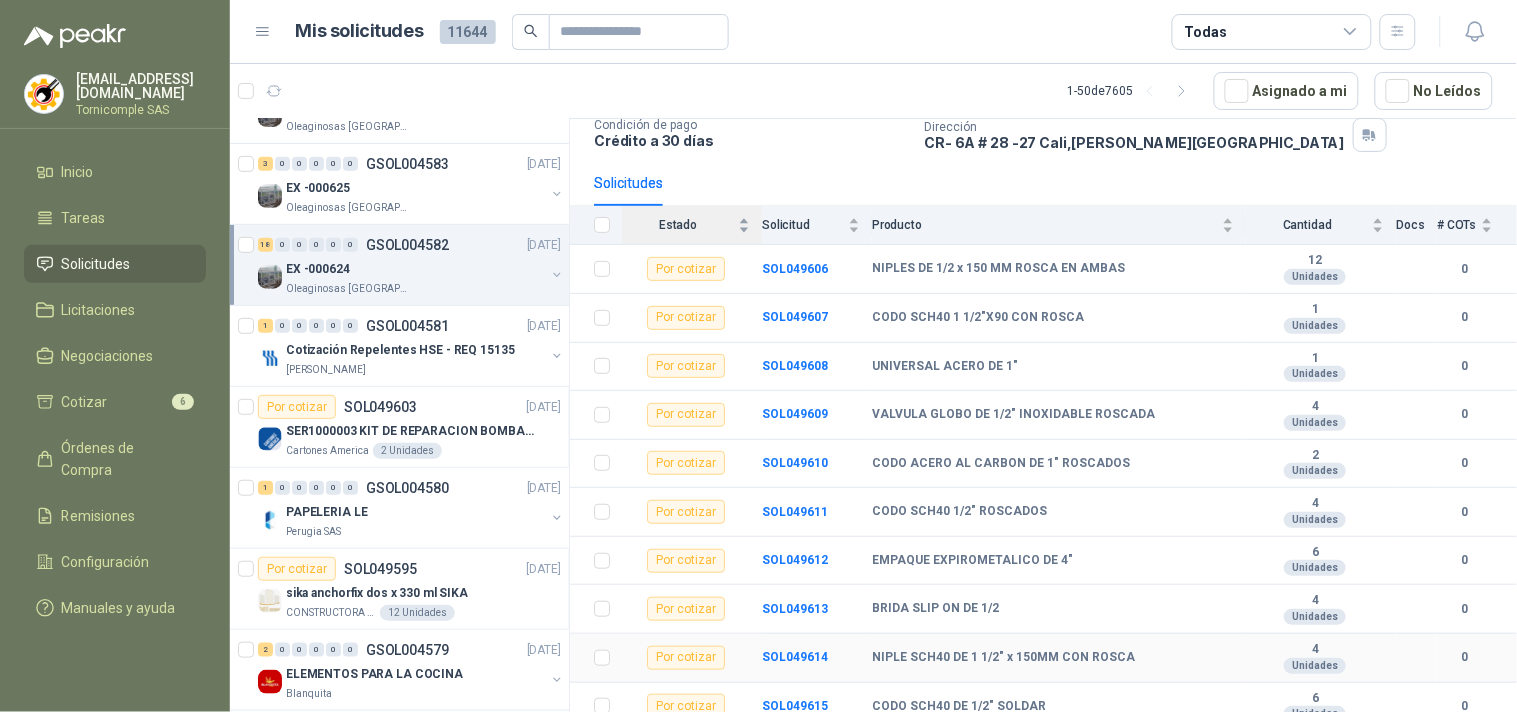 scroll, scrollTop: 105, scrollLeft: 0, axis: vertical 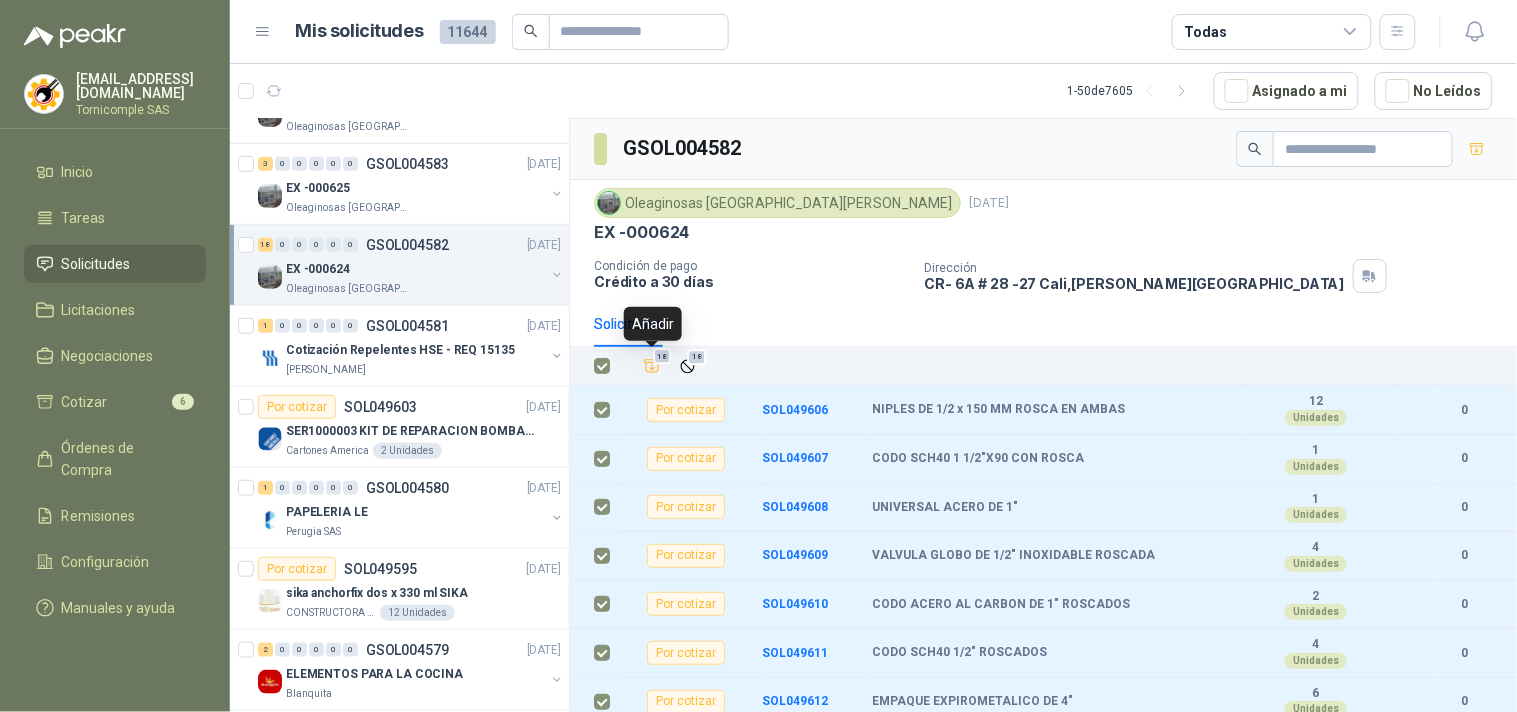 drag, startPoint x: 664, startPoint y: 358, endPoint x: 635, endPoint y: 356, distance: 29.068884 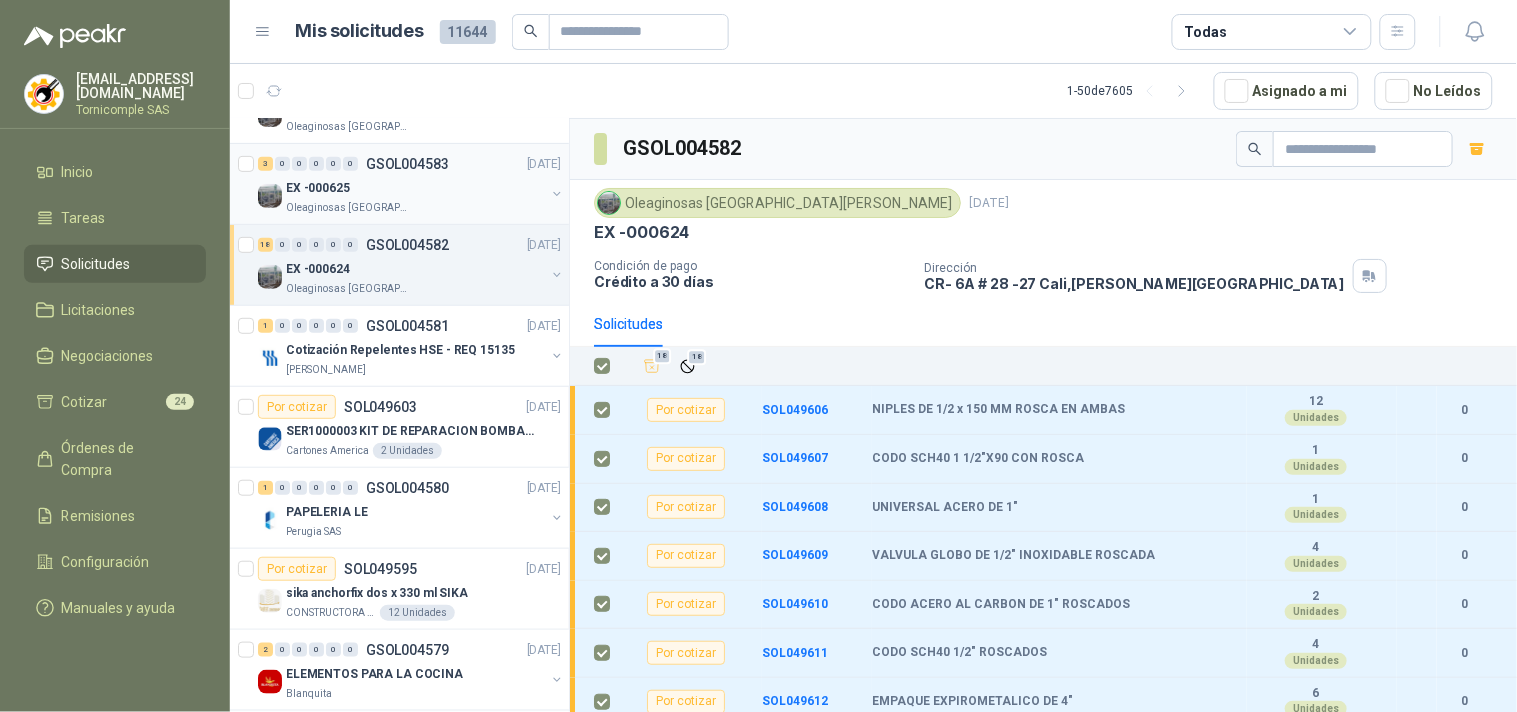 click on "EX -000625" at bounding box center (415, 188) 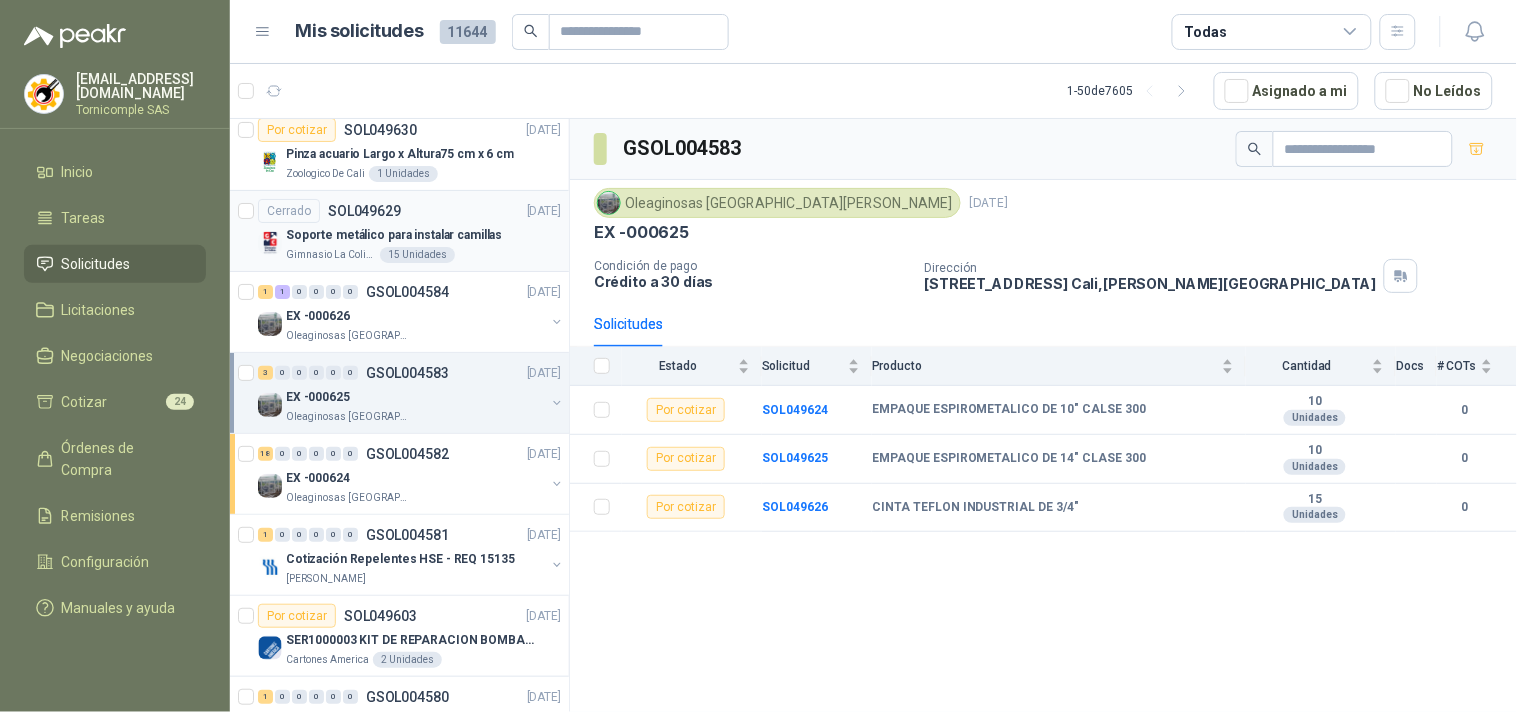 scroll, scrollTop: 1940, scrollLeft: 0, axis: vertical 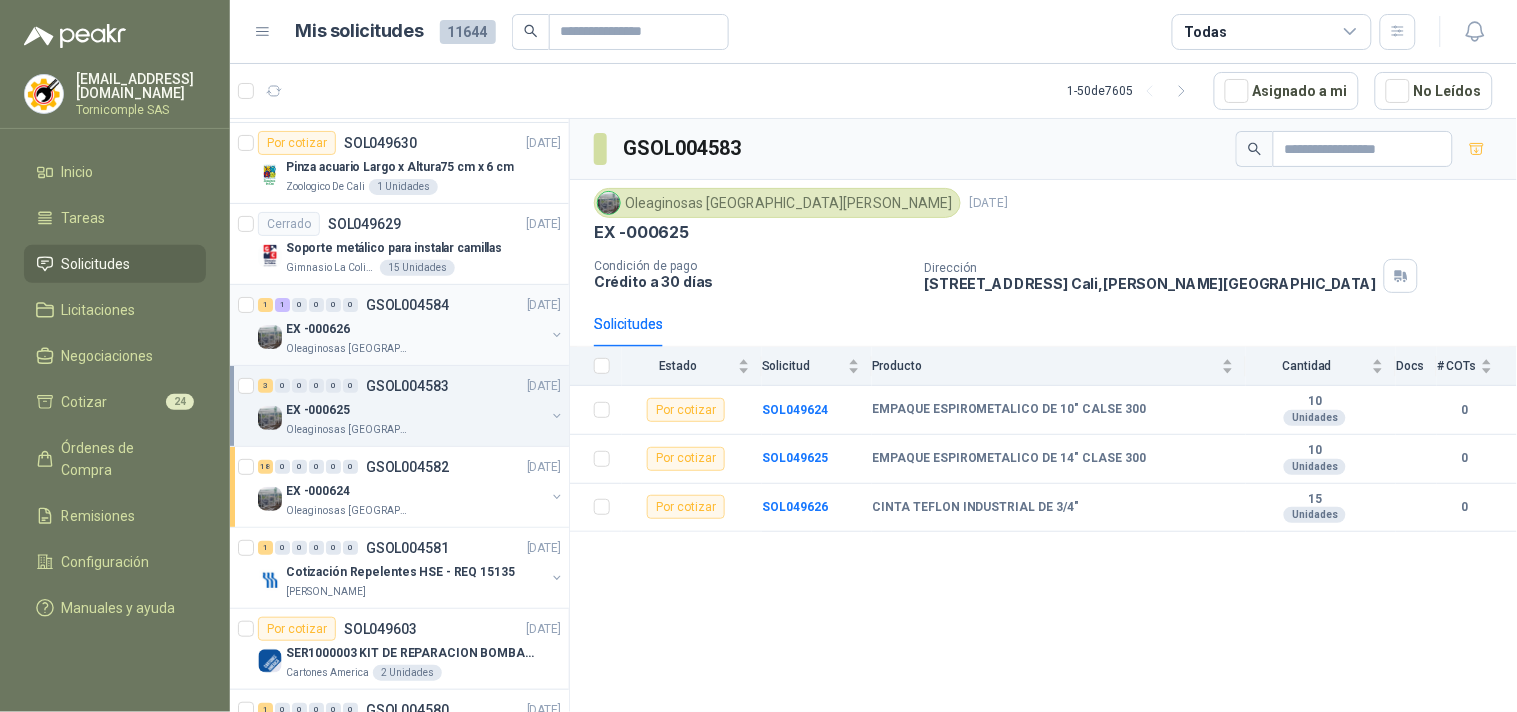 click on "EX -000626" at bounding box center (415, 329) 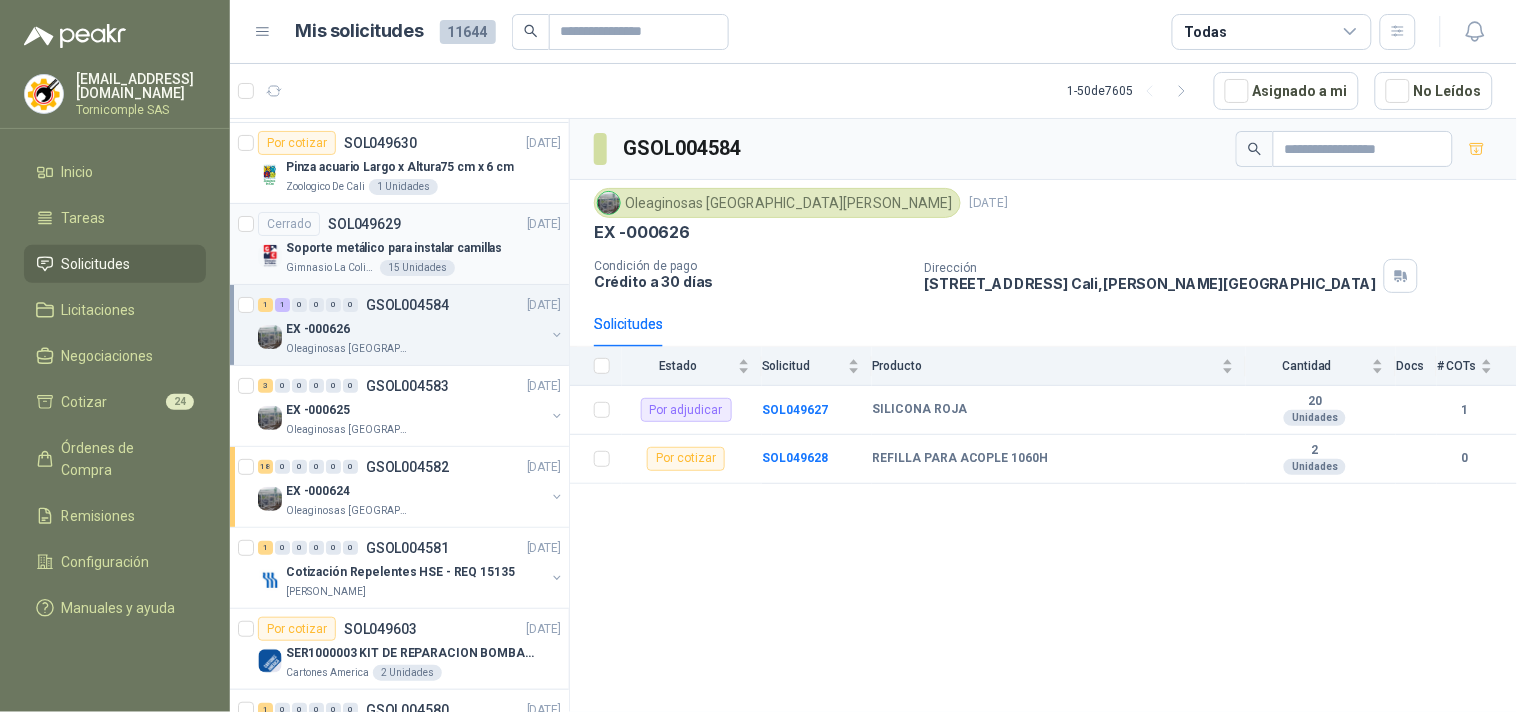 click on "15   Unidades" at bounding box center (417, 268) 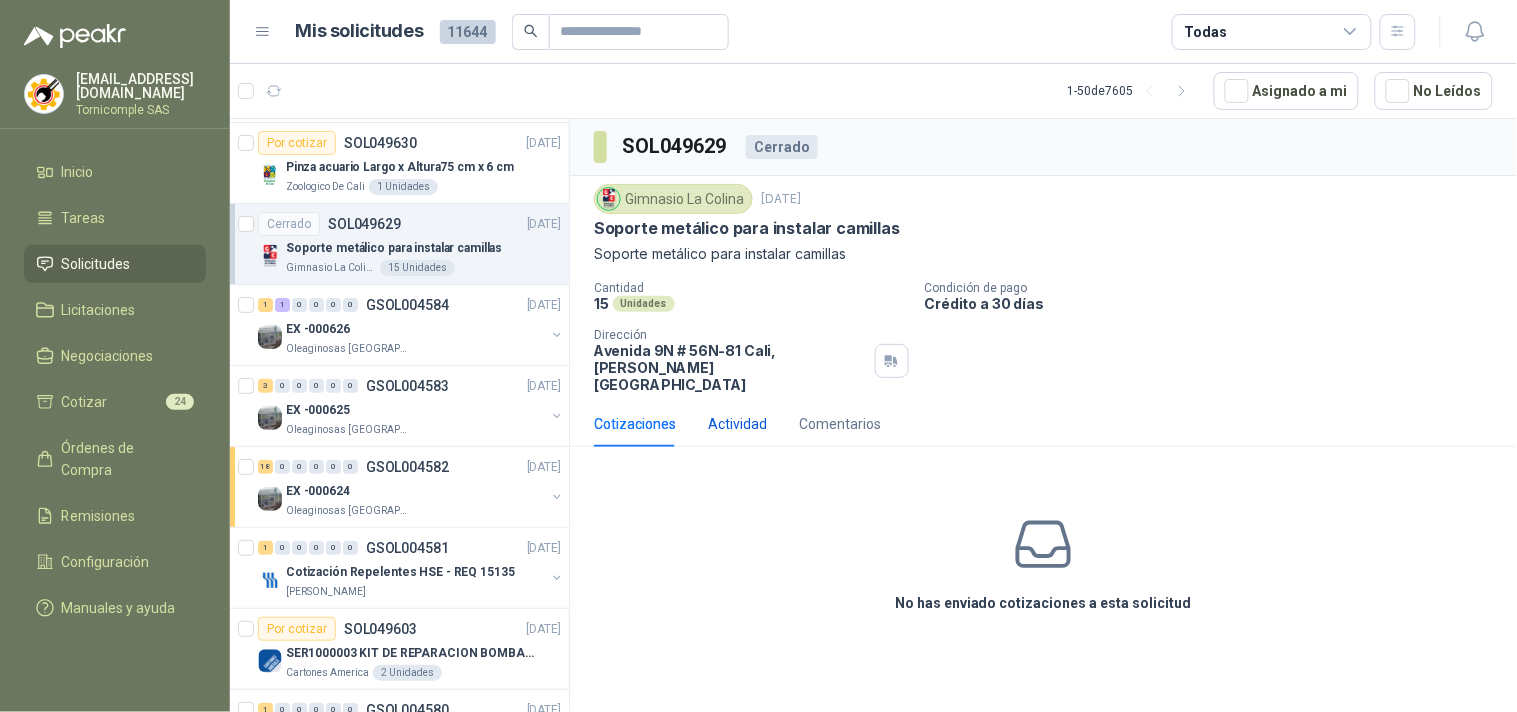 click on "Actividad" at bounding box center [737, 424] 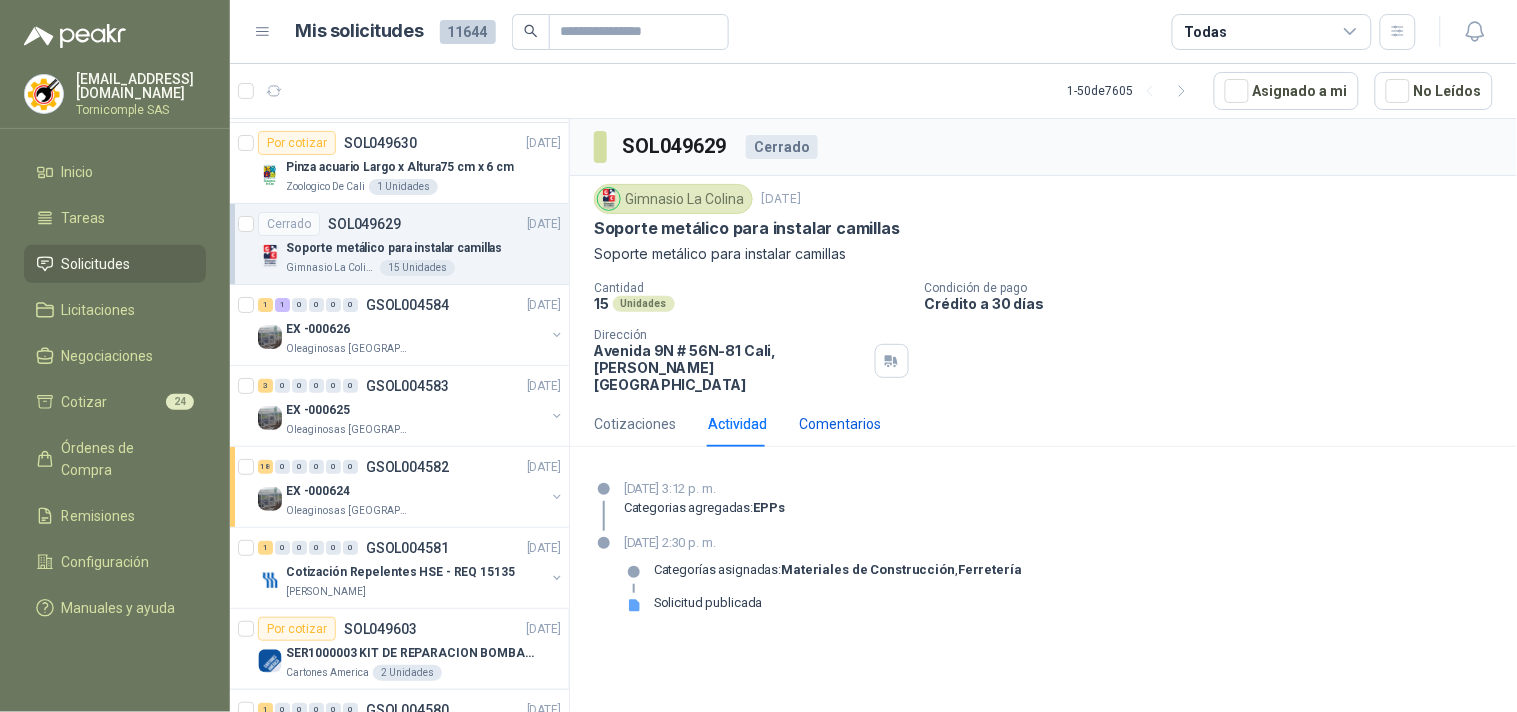 click on "Comentarios" at bounding box center [840, 424] 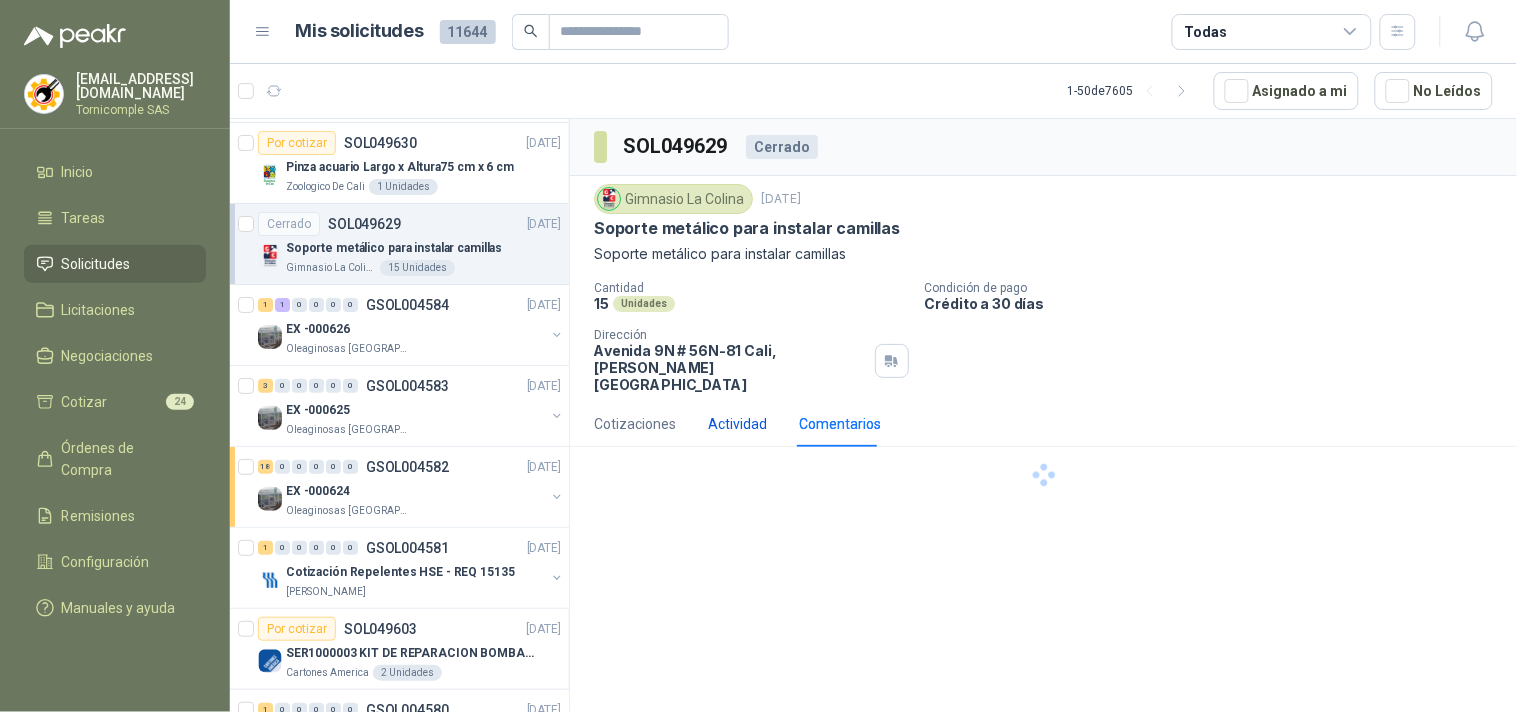click on "Actividad" at bounding box center [737, 424] 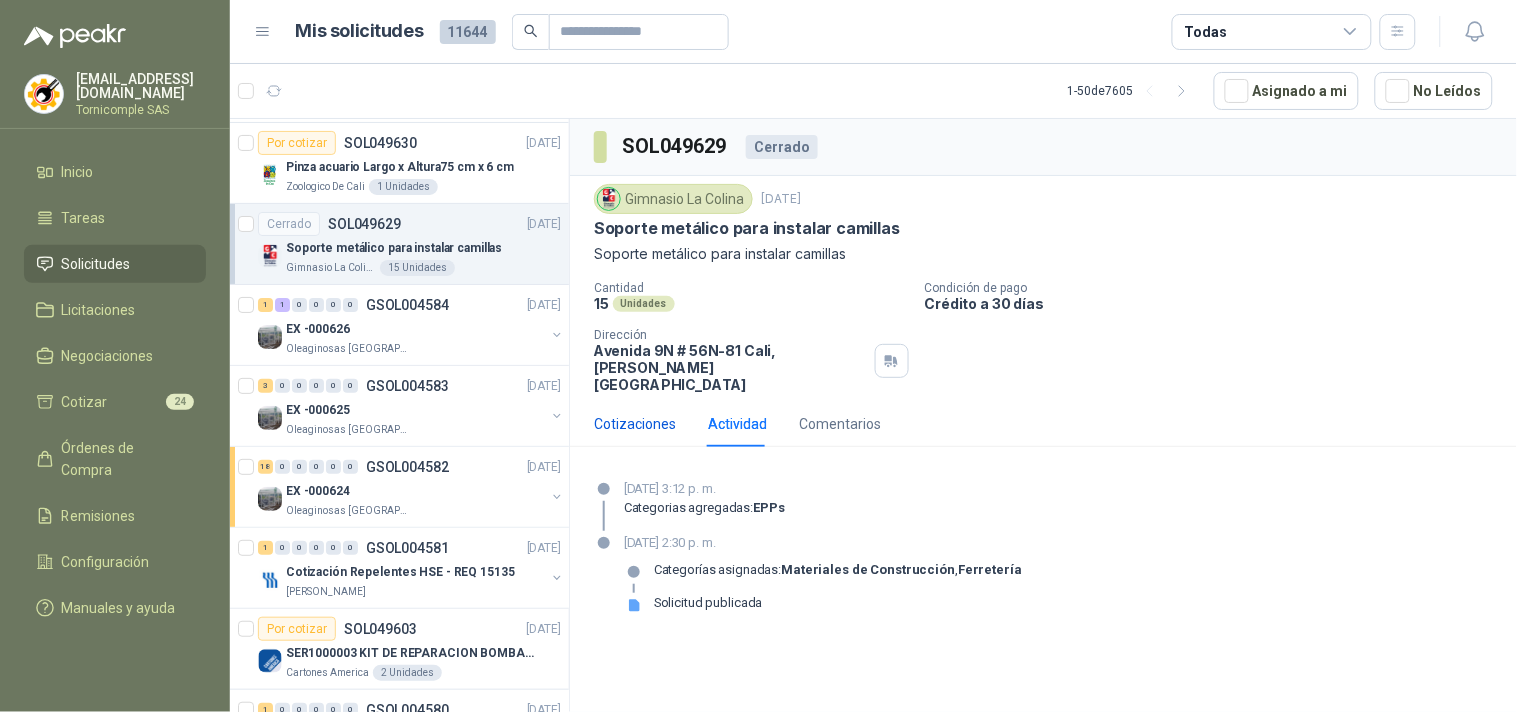 click on "Cotizaciones" at bounding box center [635, 424] 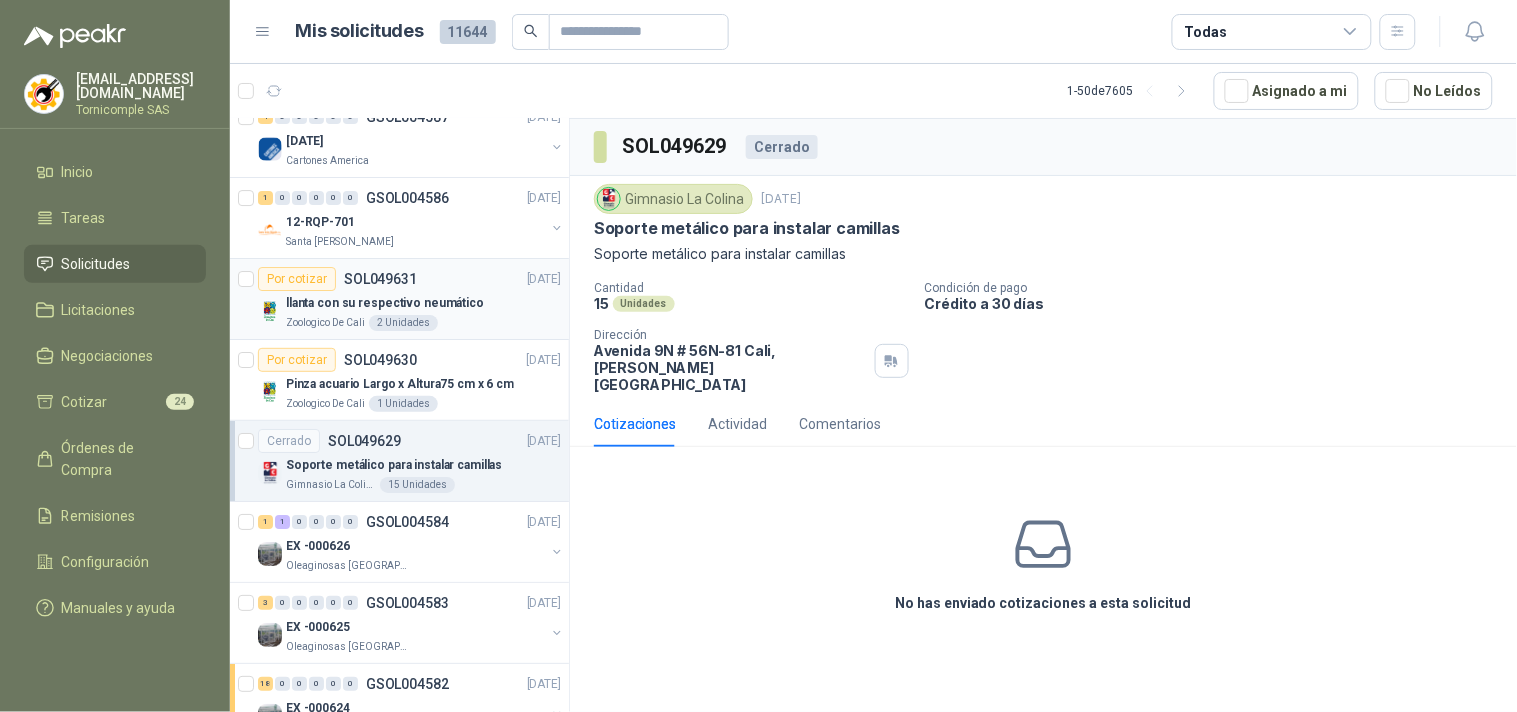scroll, scrollTop: 1717, scrollLeft: 0, axis: vertical 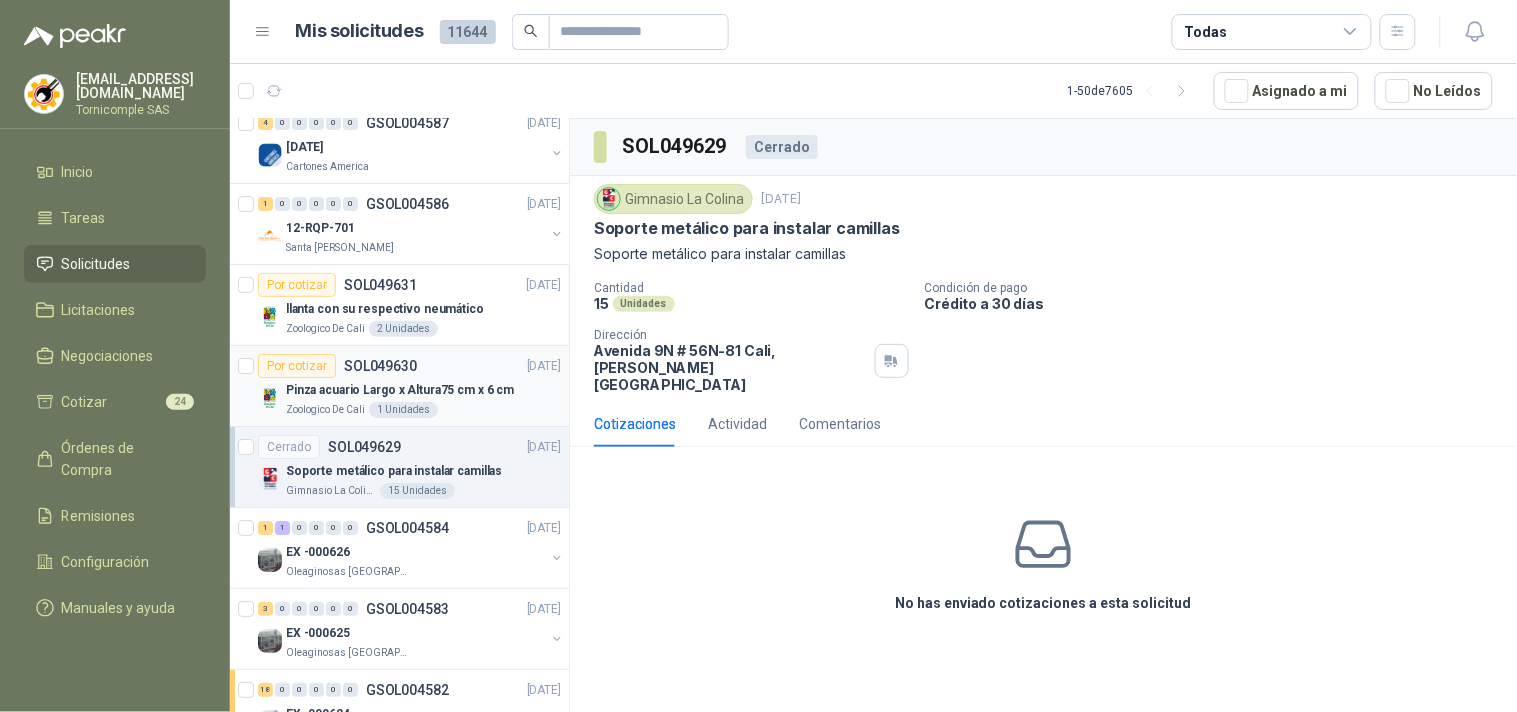 click on "Pinza acuario Largo x Altura75 cm x 6 cm" at bounding box center (423, 390) 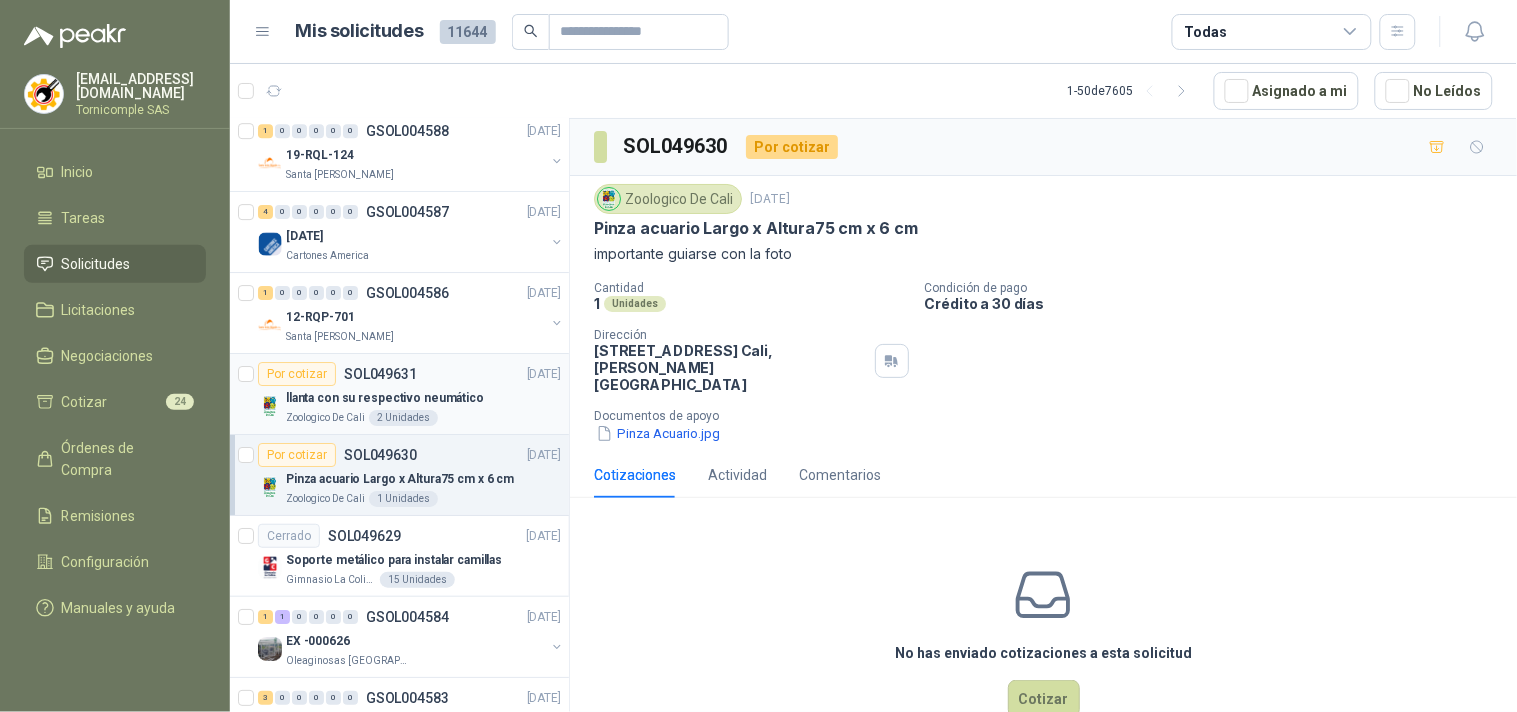 scroll, scrollTop: 1606, scrollLeft: 0, axis: vertical 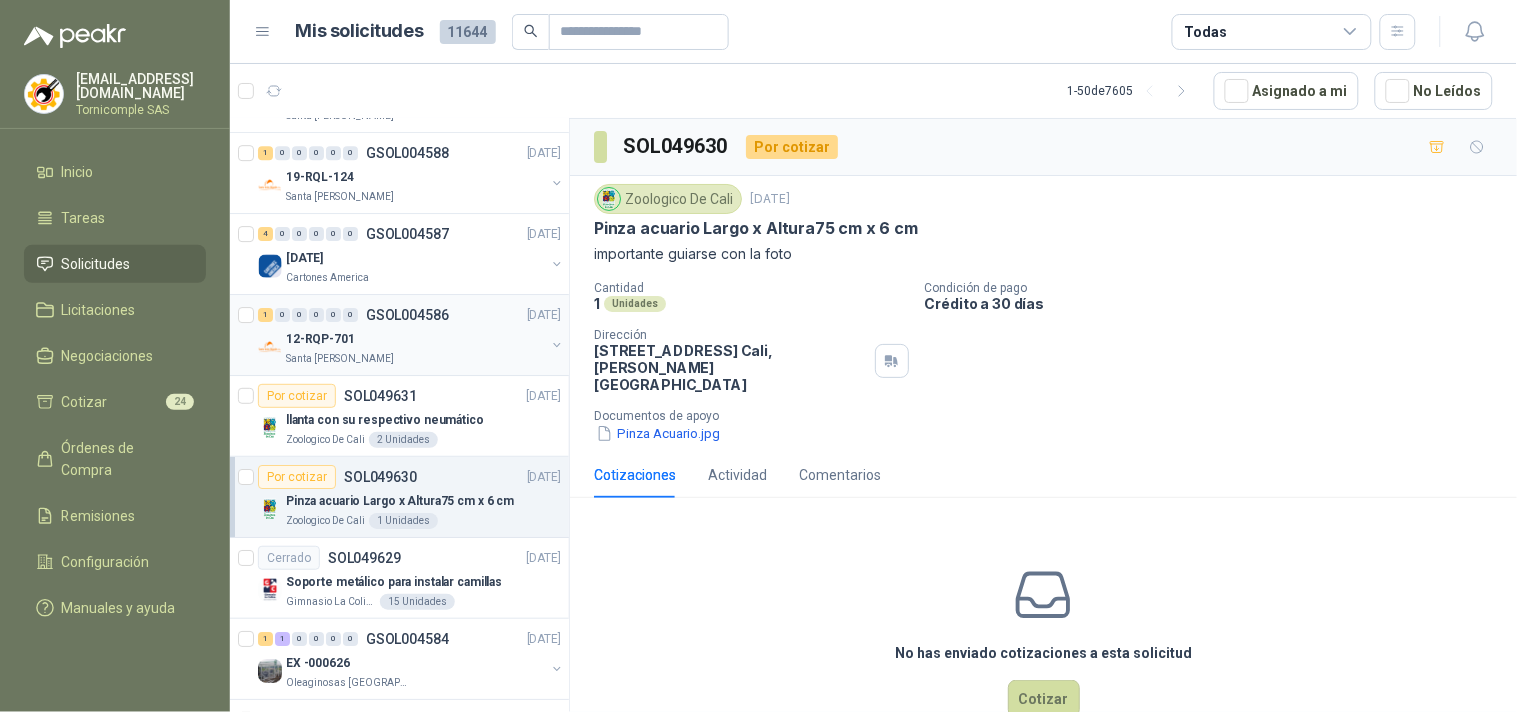 click on "0" at bounding box center (350, 315) 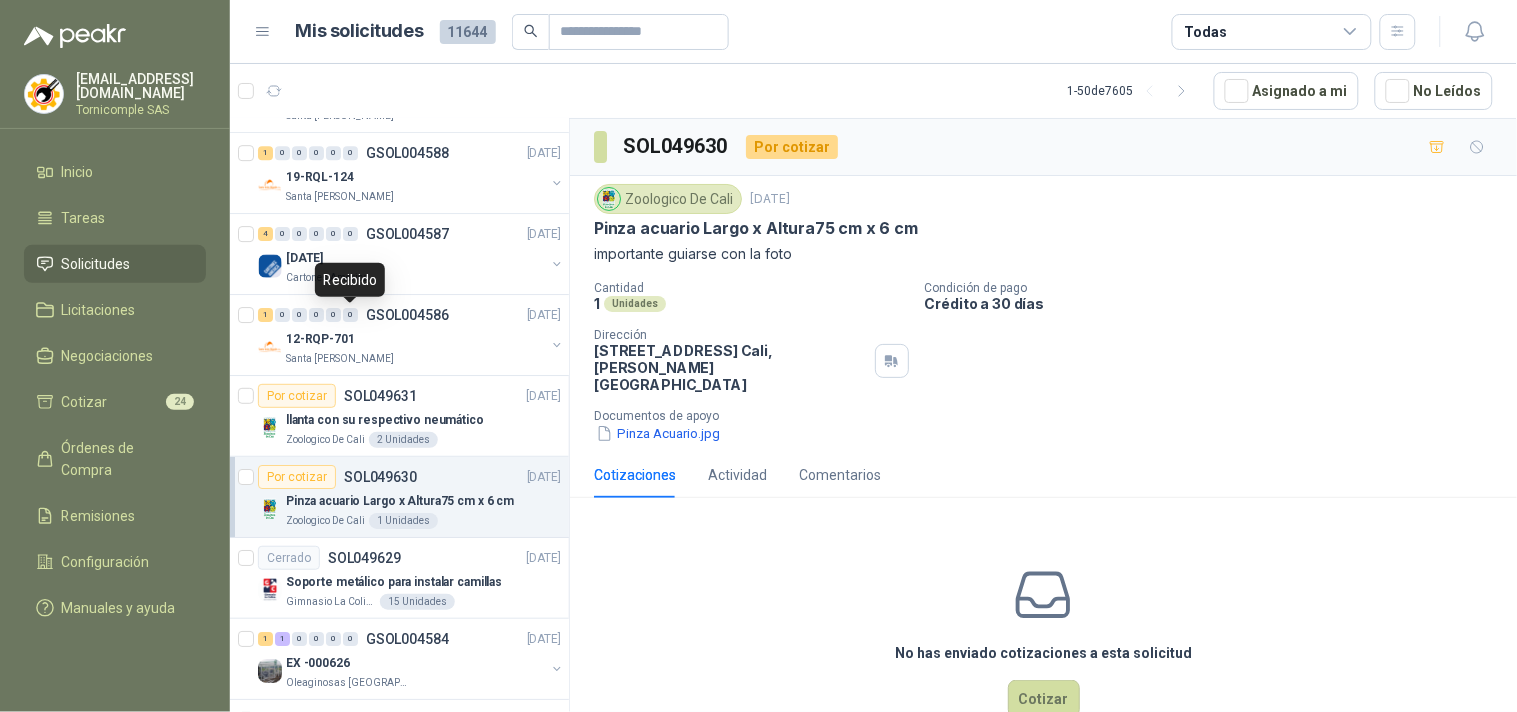 click on "Recibido" at bounding box center [350, 280] 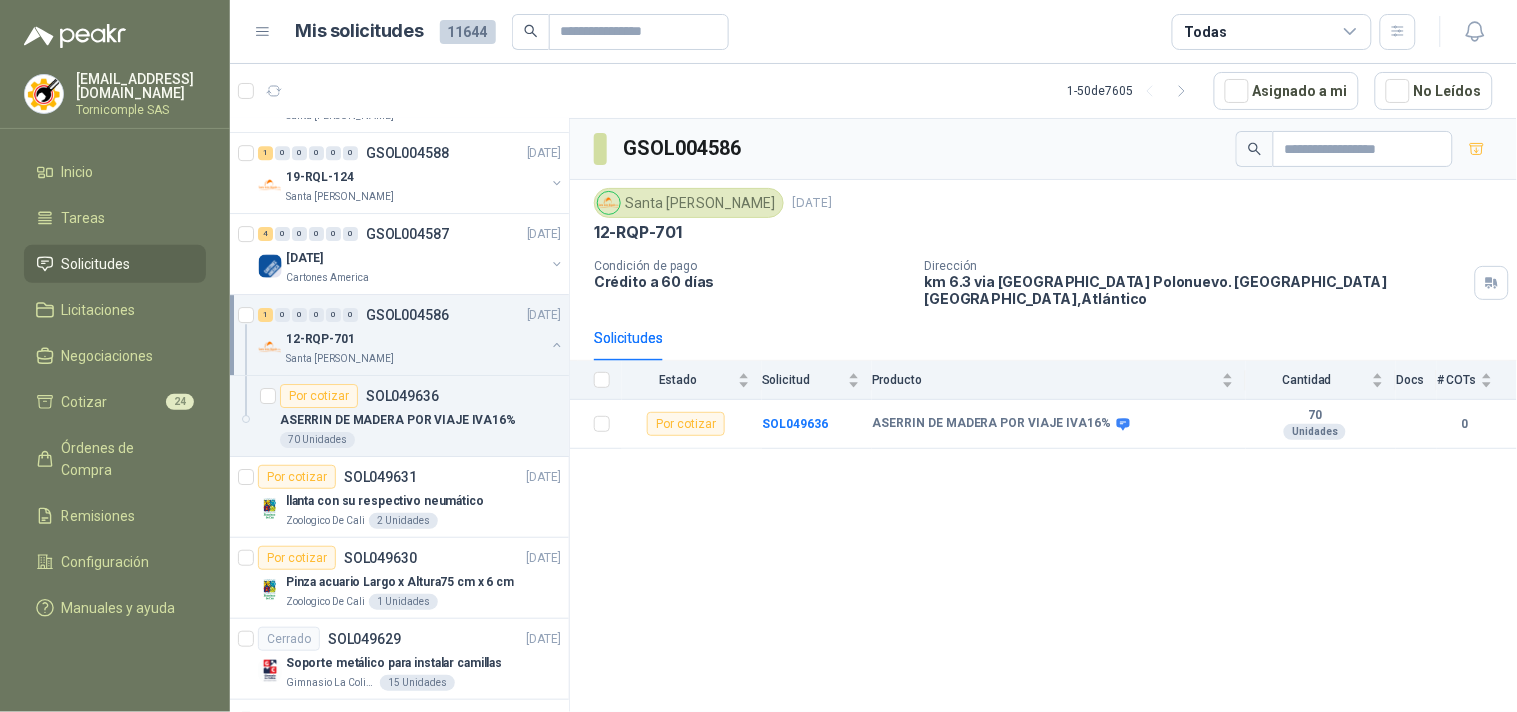 scroll, scrollTop: 1384, scrollLeft: 0, axis: vertical 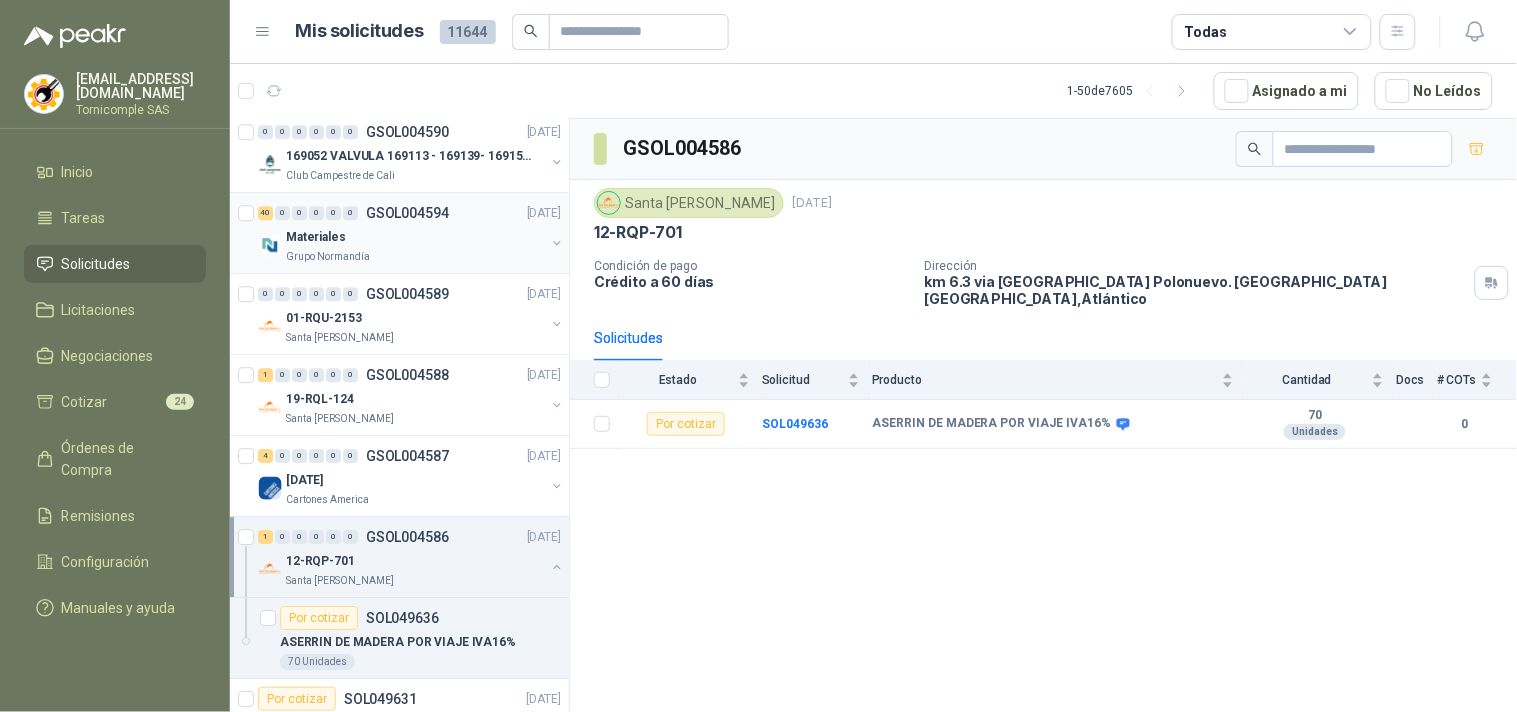 click on "Grupo Normandía" at bounding box center [415, 257] 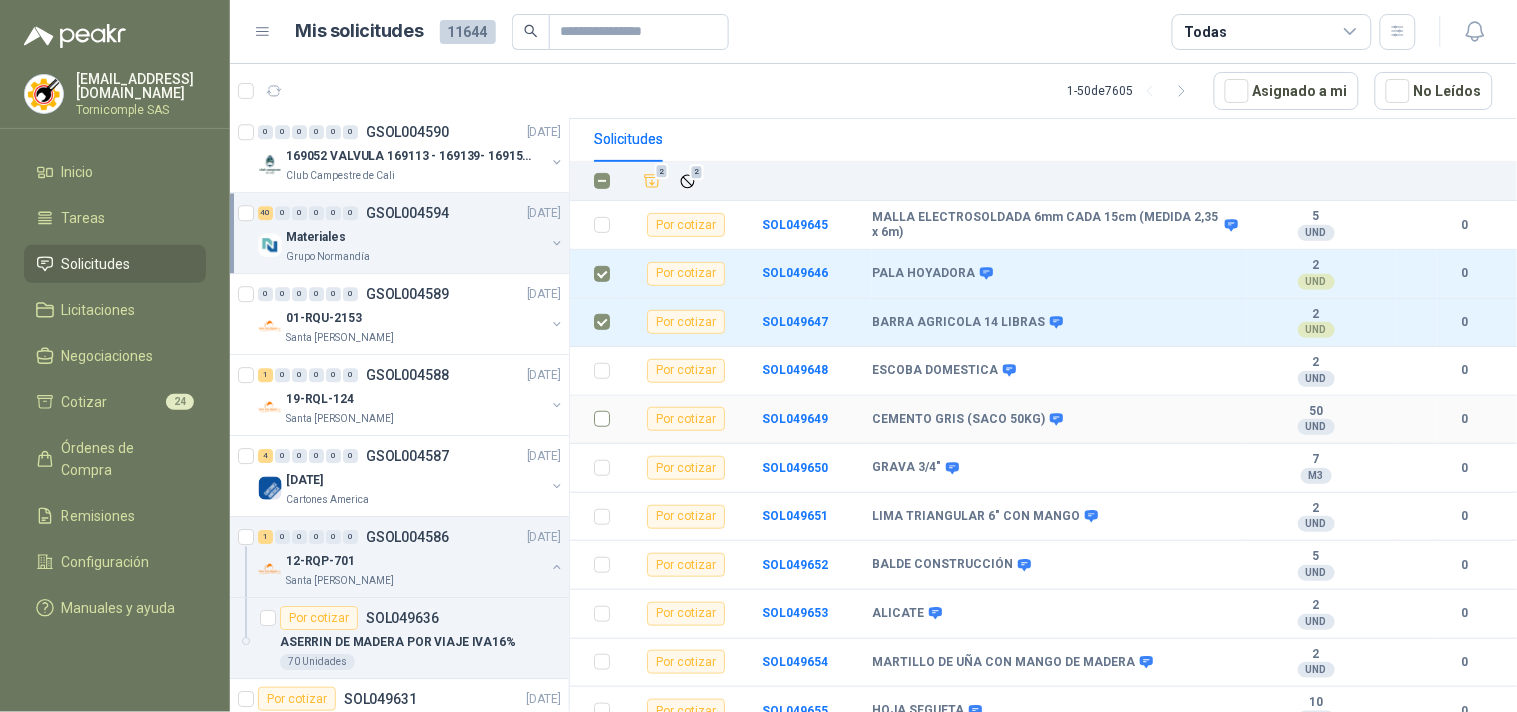 scroll, scrollTop: 222, scrollLeft: 0, axis: vertical 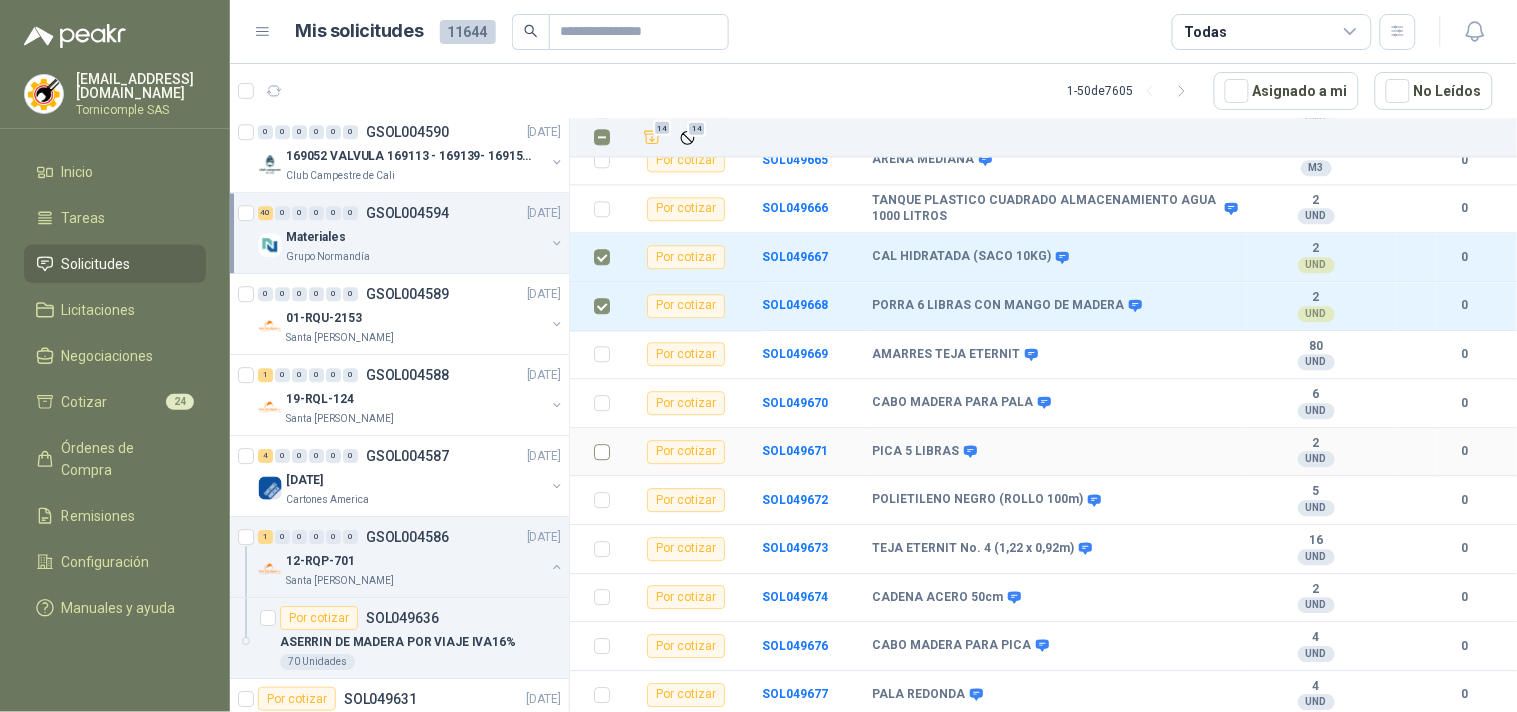 click at bounding box center [602, 452] 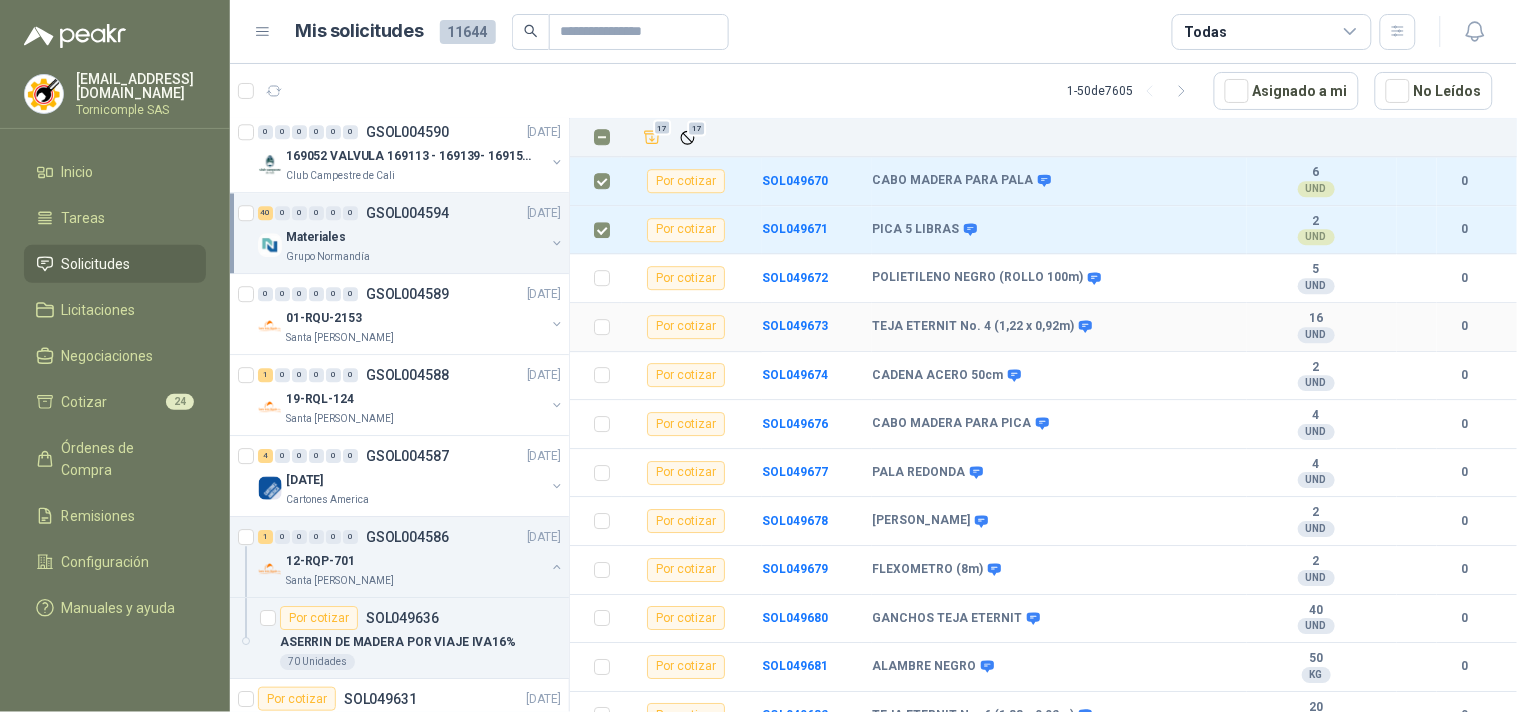 scroll, scrollTop: 1555, scrollLeft: 0, axis: vertical 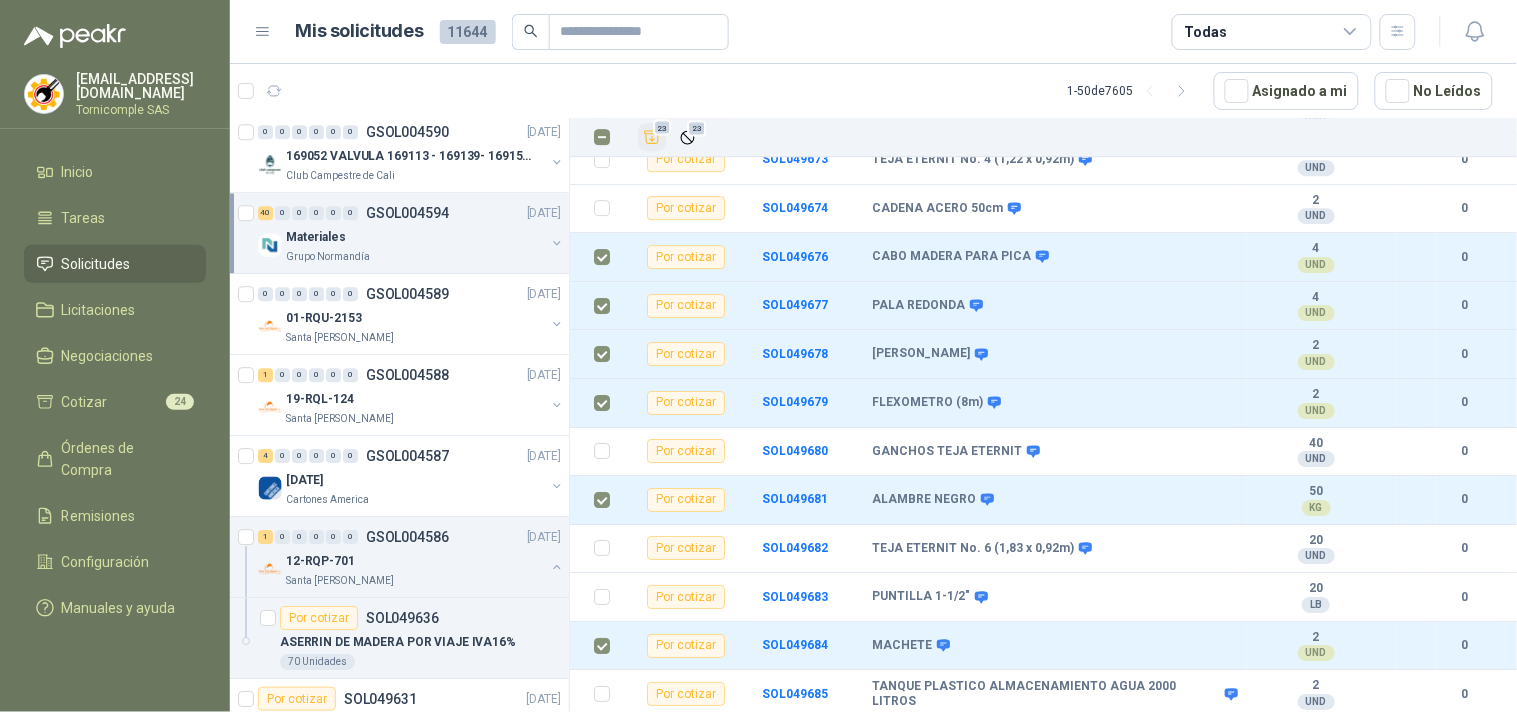 click 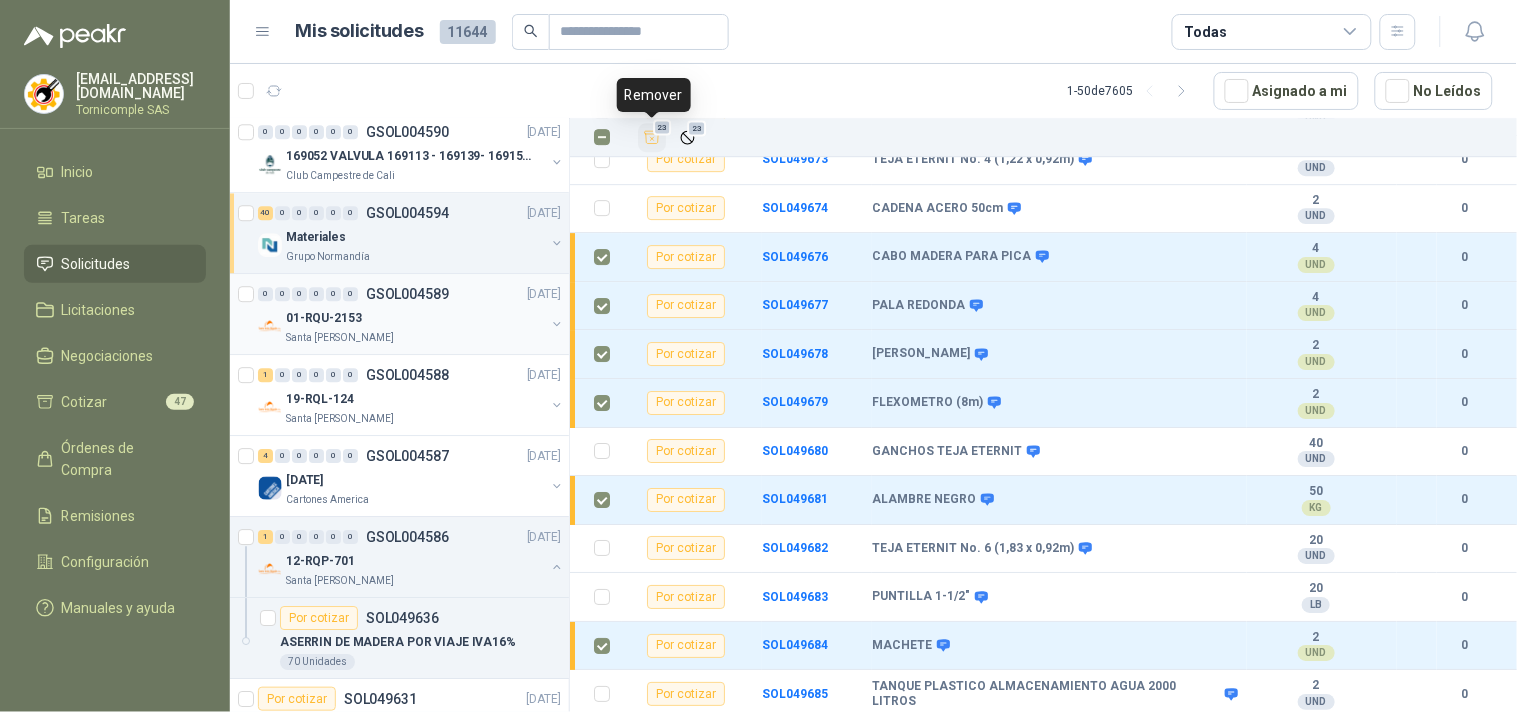 scroll, scrollTop: 1273, scrollLeft: 0, axis: vertical 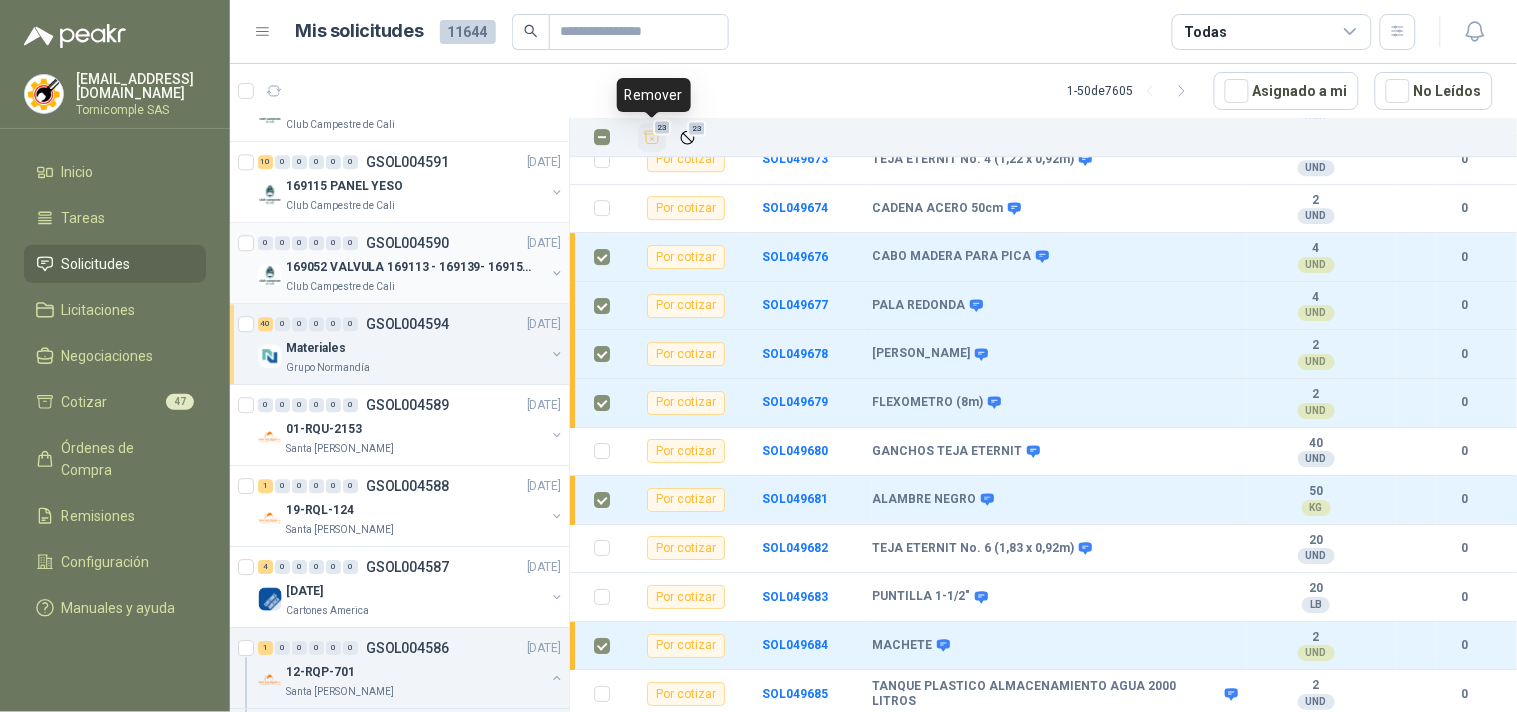 click on "169052 VALVULA 169113 - 169139- 169158 PVC" at bounding box center [410, 267] 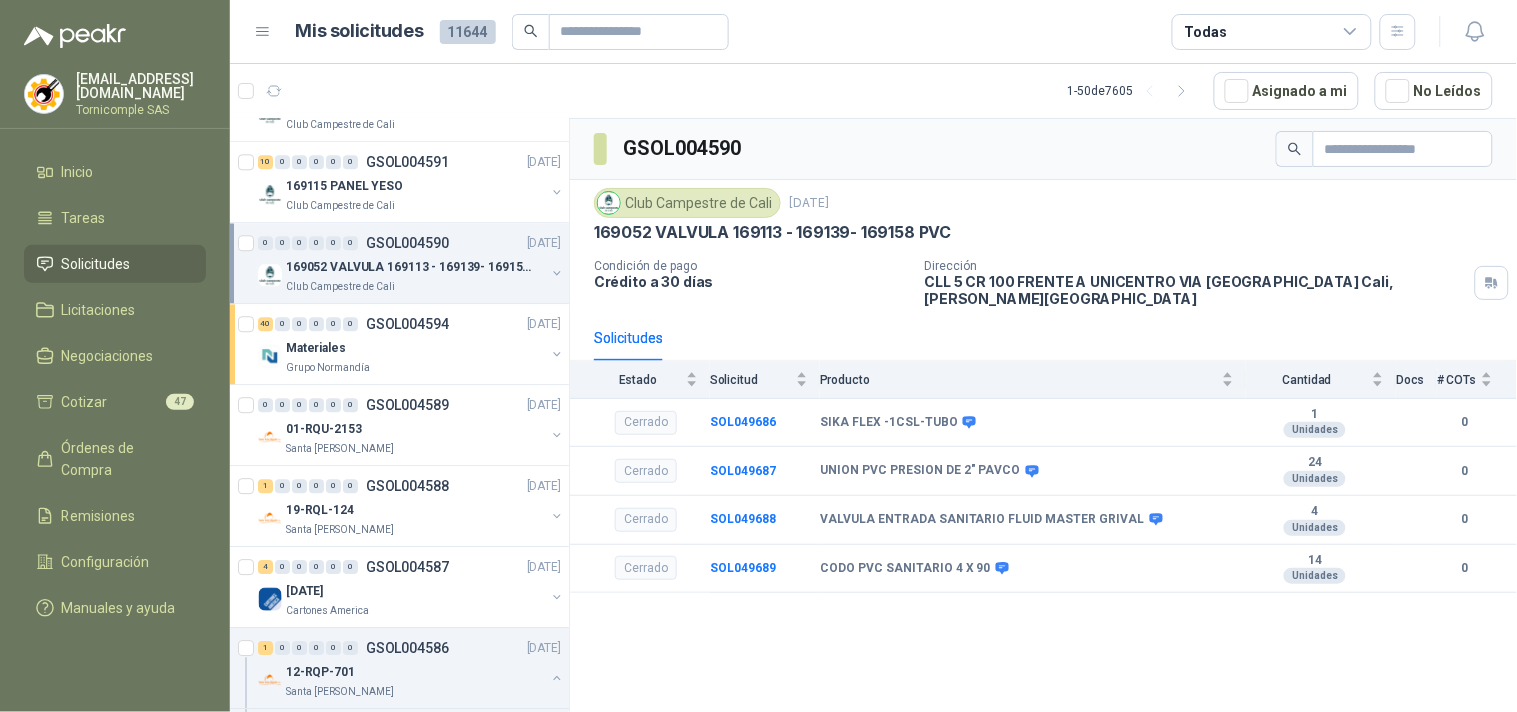 scroll, scrollTop: 1162, scrollLeft: 0, axis: vertical 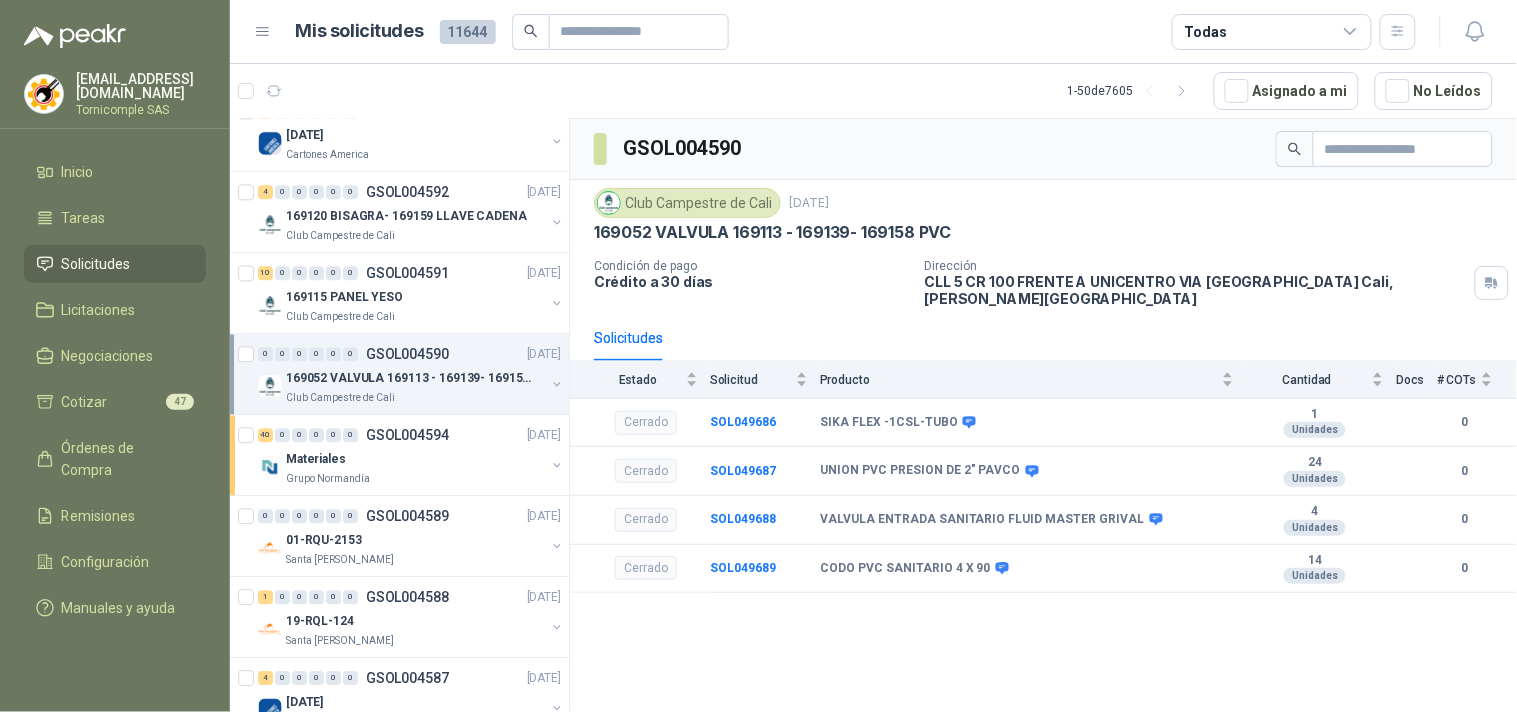 click on "GSOL004591" at bounding box center (407, 273) 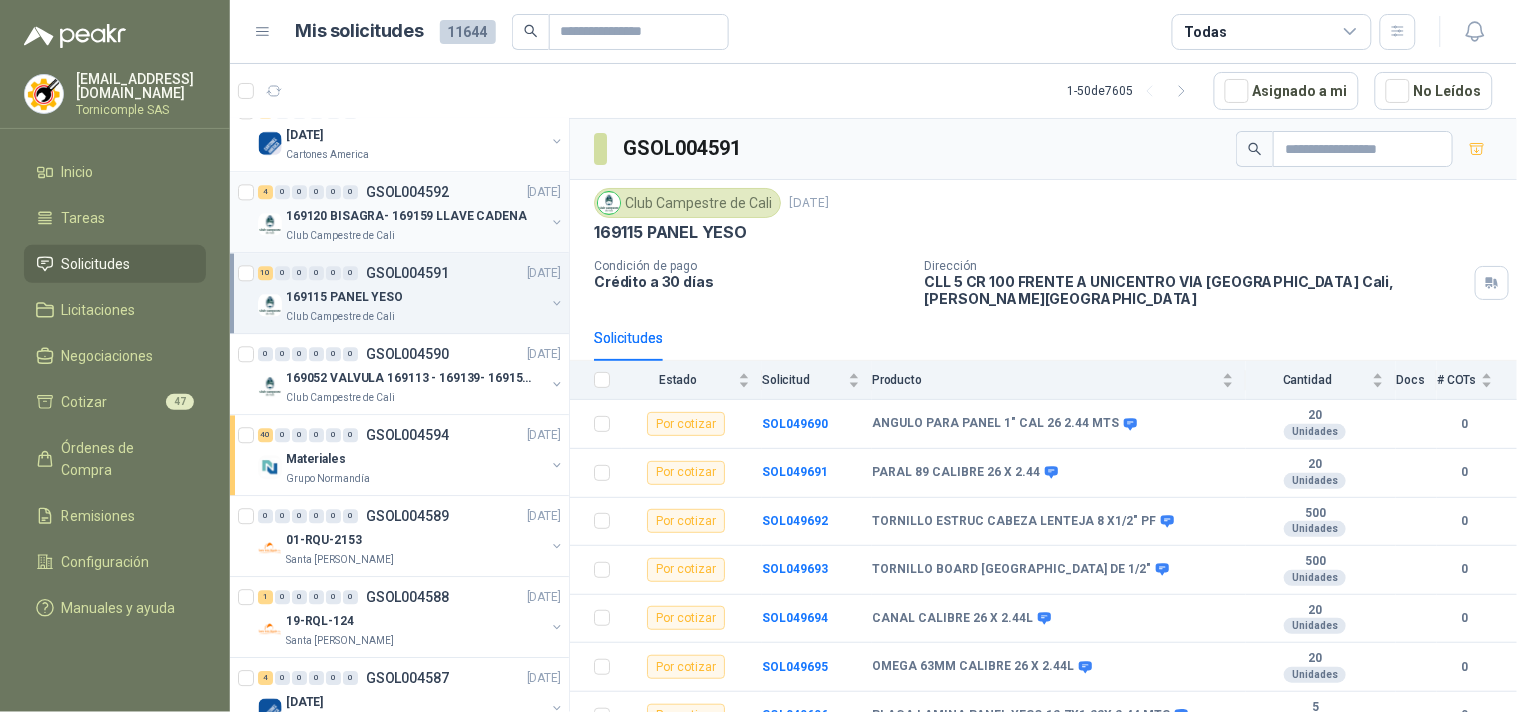 click on "169120 BISAGRA- 169159 LLAVE CADENA" at bounding box center [406, 216] 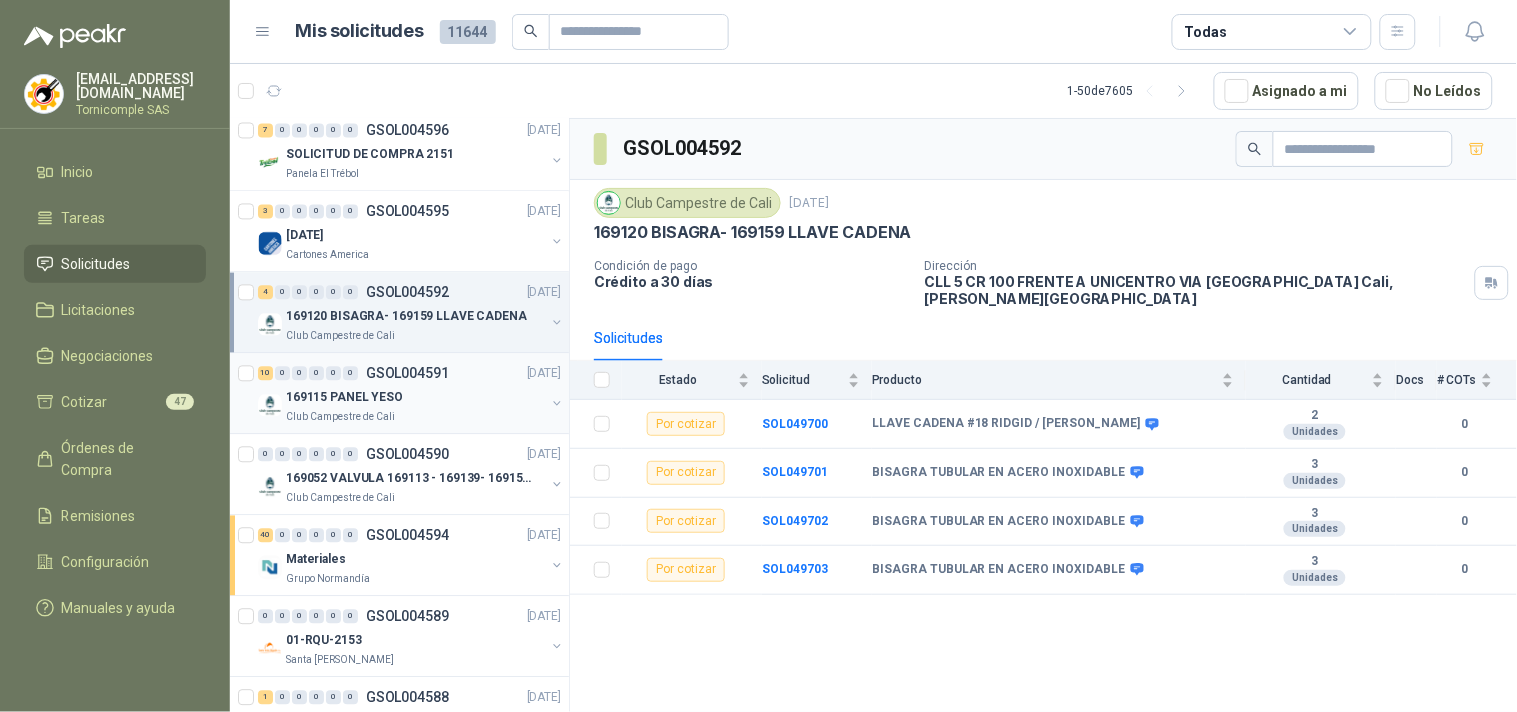 scroll, scrollTop: 1051, scrollLeft: 0, axis: vertical 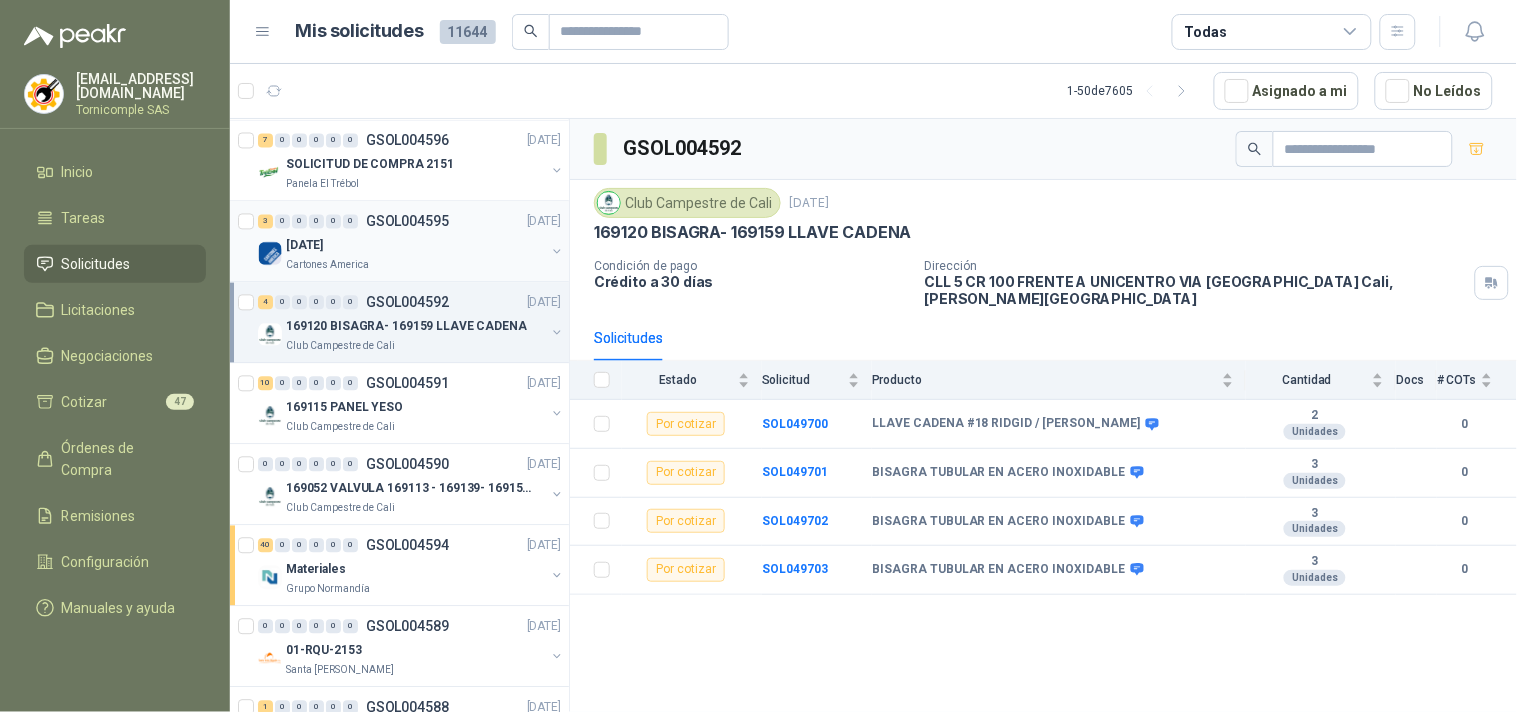 click on "Cartones America" at bounding box center (415, 266) 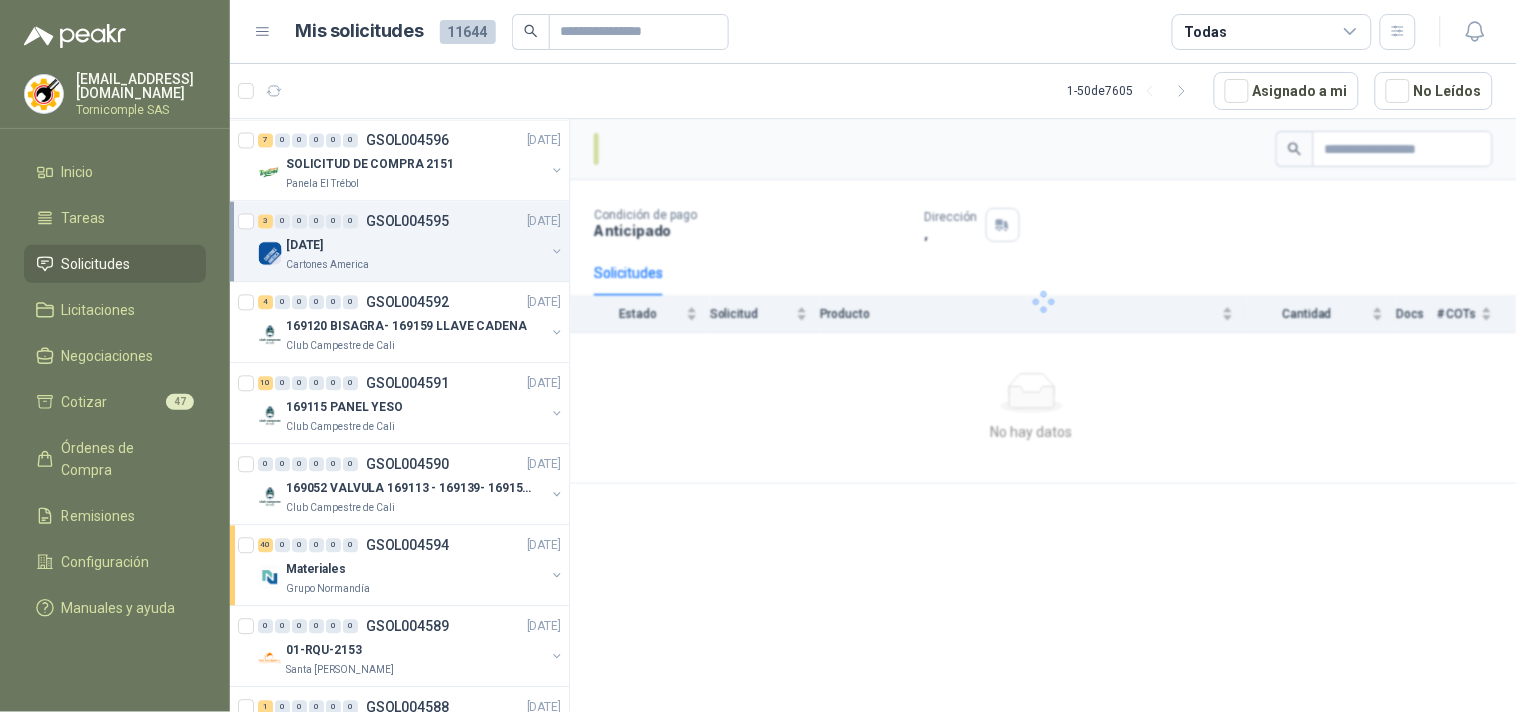 scroll, scrollTop: 940, scrollLeft: 0, axis: vertical 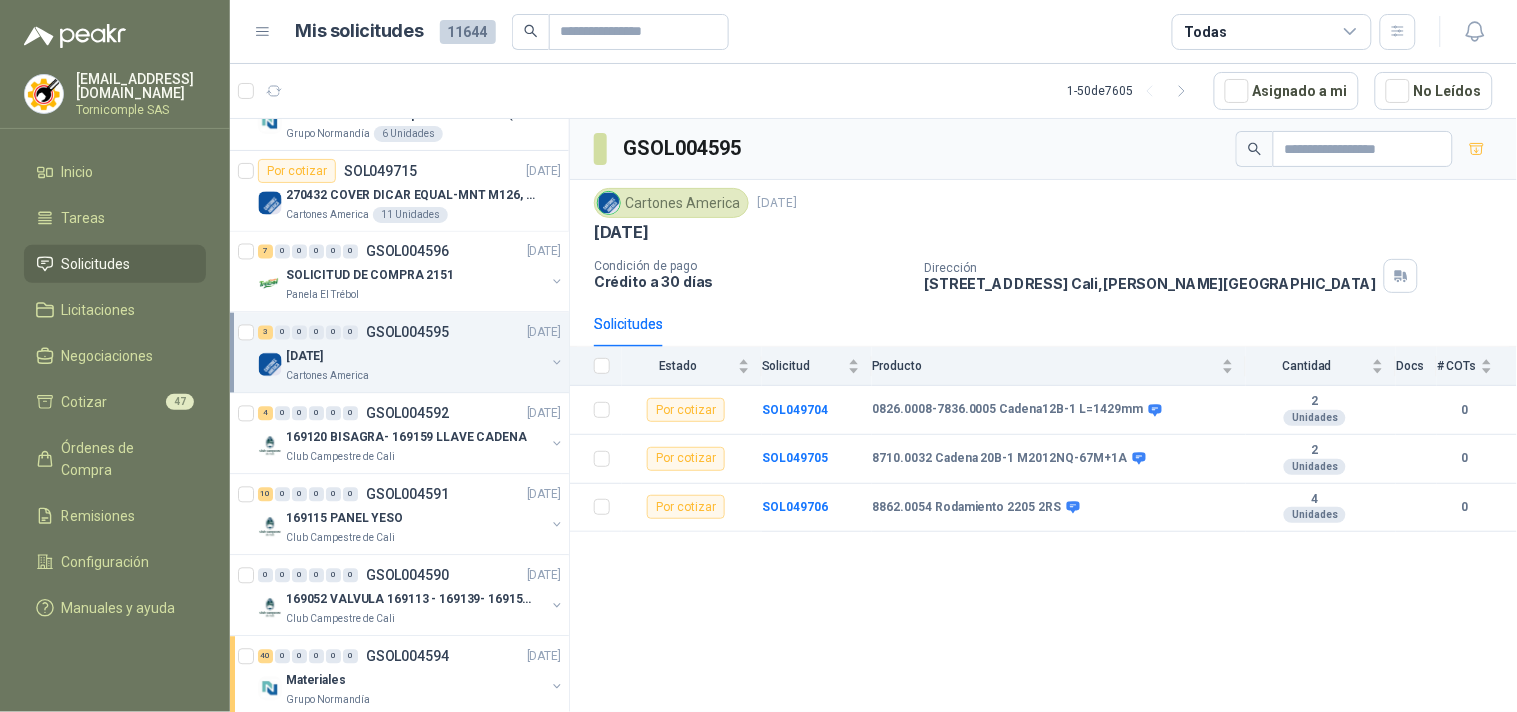 click on "7   0   0   0   0   0   GSOL004596 [DATE]" at bounding box center [411, 252] 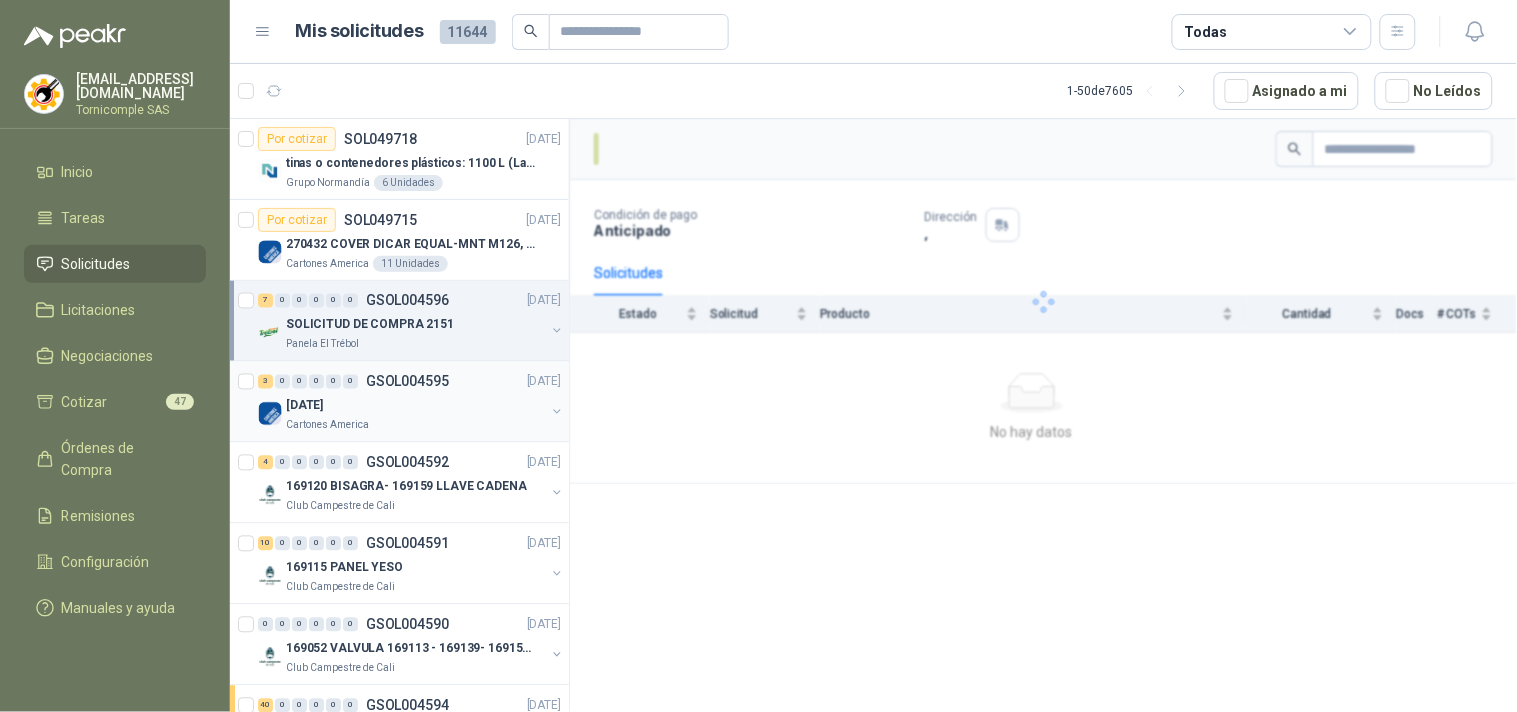 scroll, scrollTop: 828, scrollLeft: 0, axis: vertical 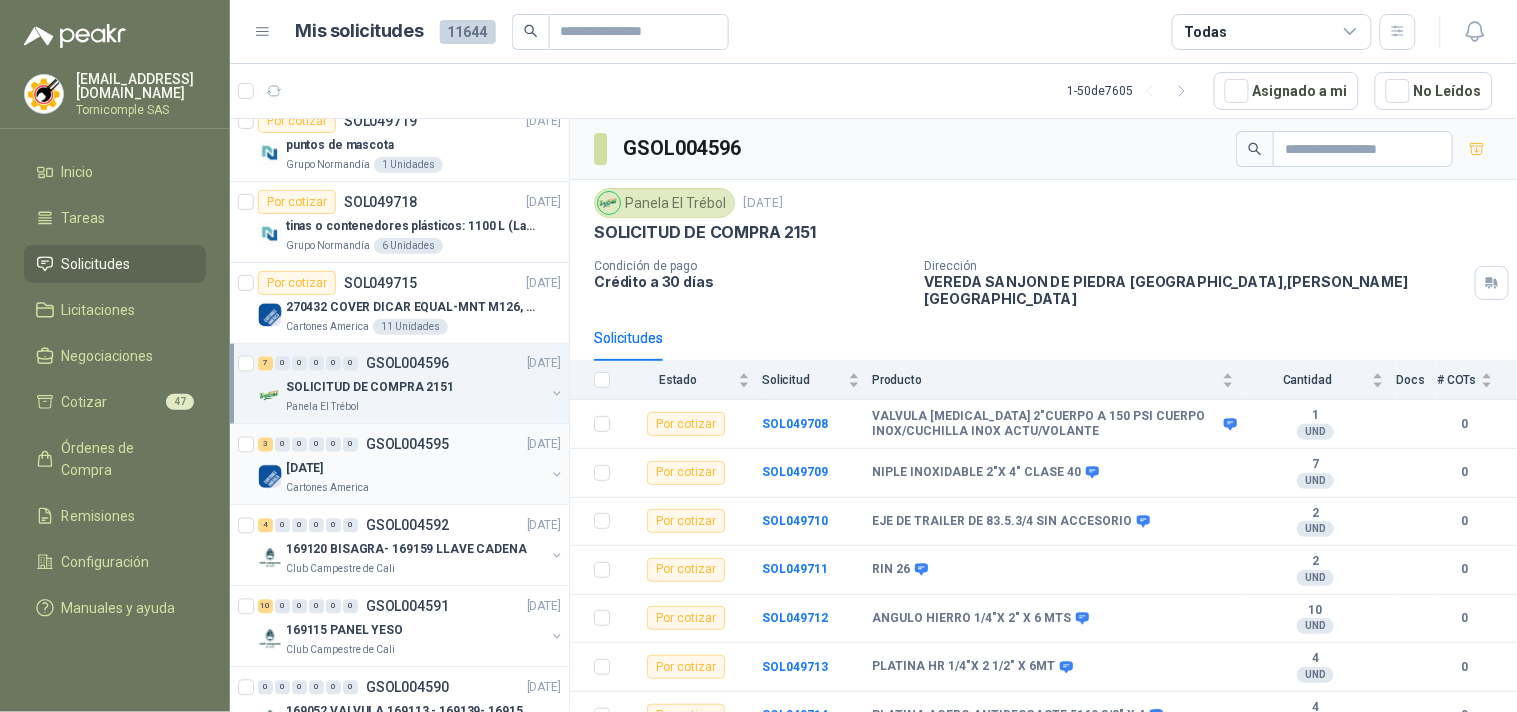 click on "Por cotizar SOL049715 [DATE]   270432 COVER DICAR EQUAL-MNT M126, 5486 Cartones America  11   Unidades" at bounding box center (399, 303) 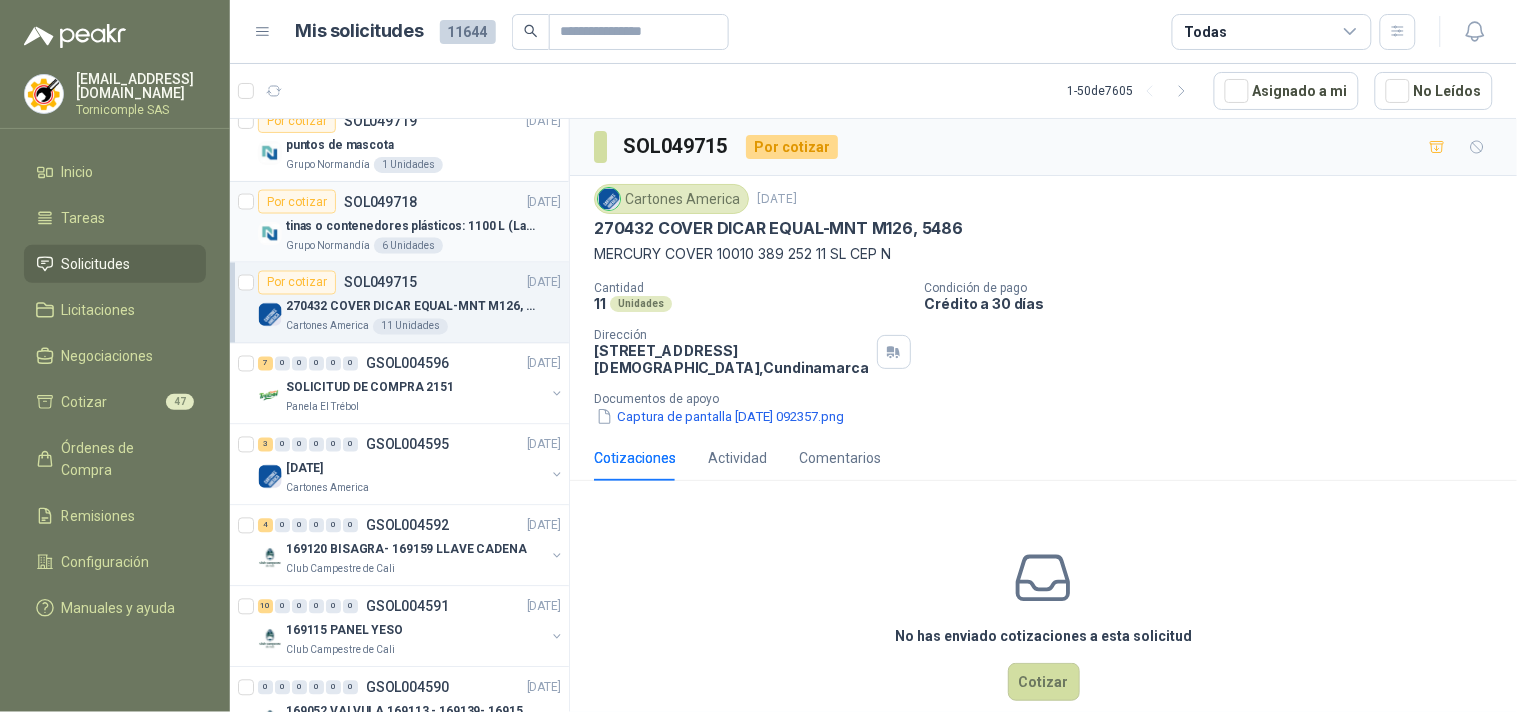 click on "tinas o contenedores plásticos: 1100 L (Largo:1,08 m; ancho: 0,89 m; Alto: 1,32 m)" at bounding box center (410, 226) 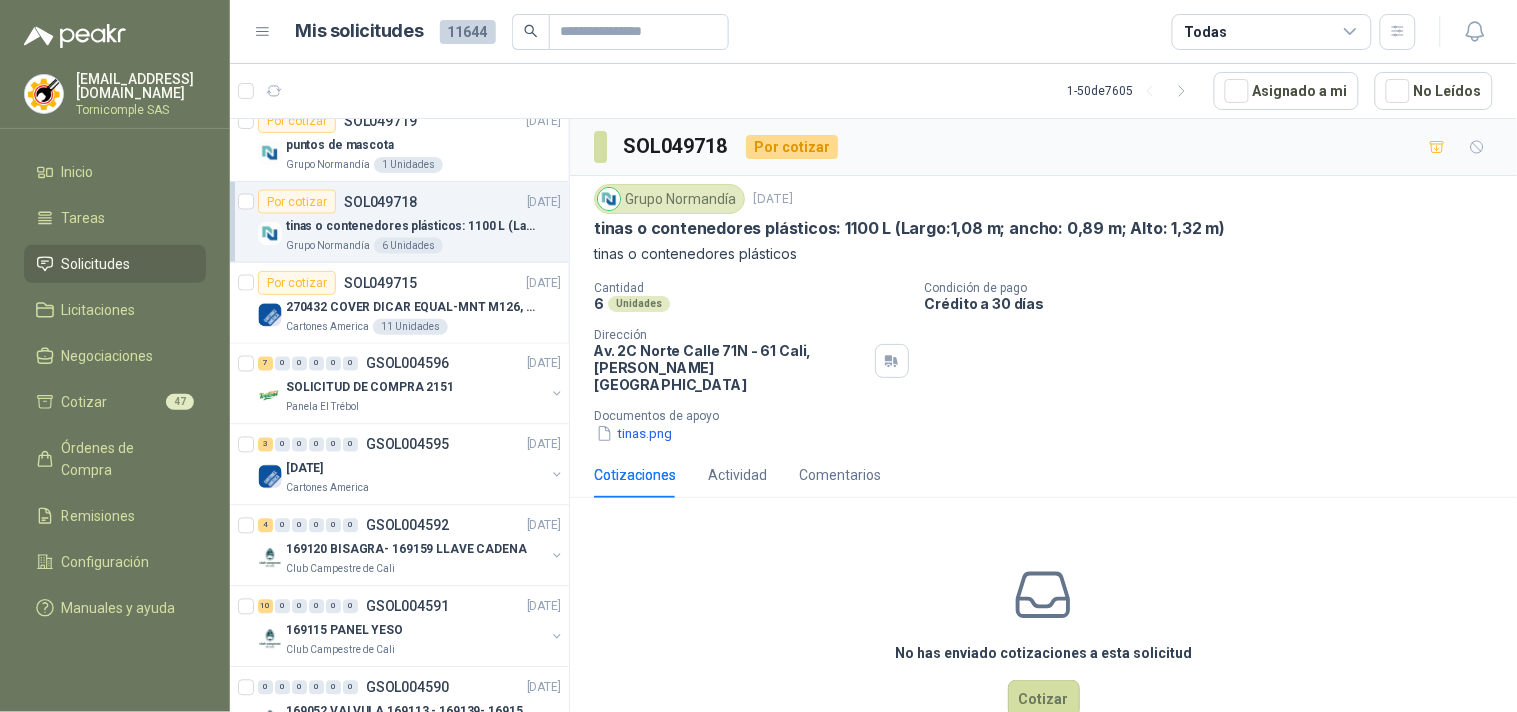 scroll, scrollTop: 717, scrollLeft: 0, axis: vertical 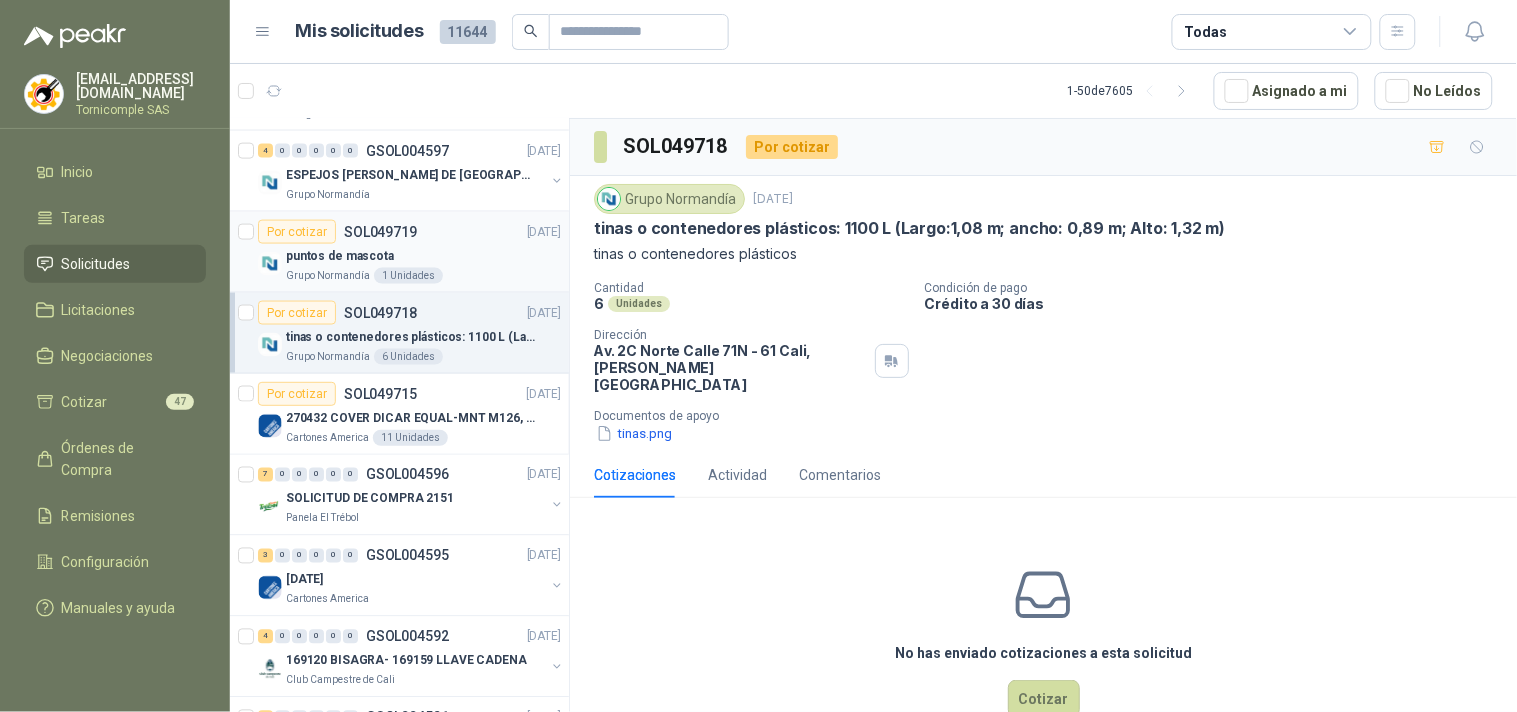 click on "Por cotizar SOL049719" at bounding box center (337, 232) 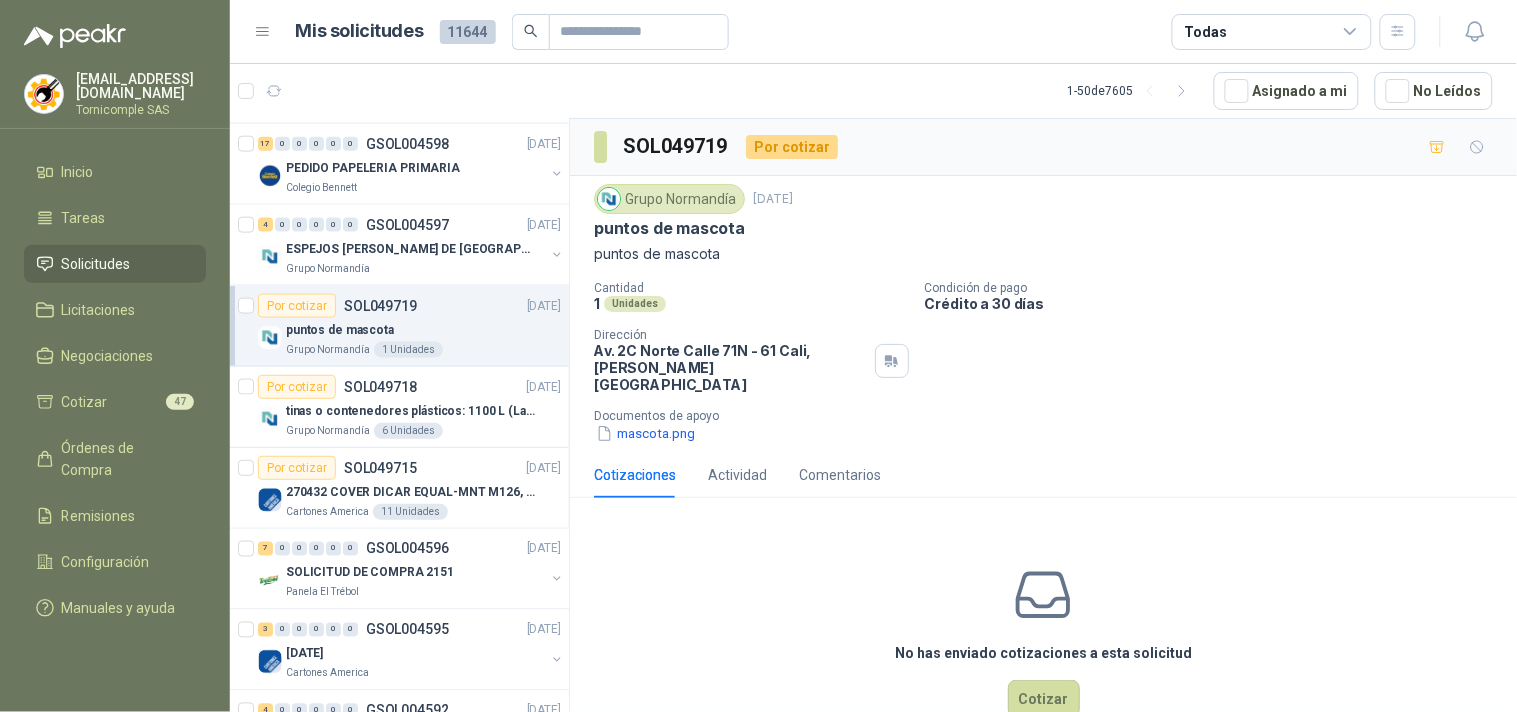 scroll, scrollTop: 606, scrollLeft: 0, axis: vertical 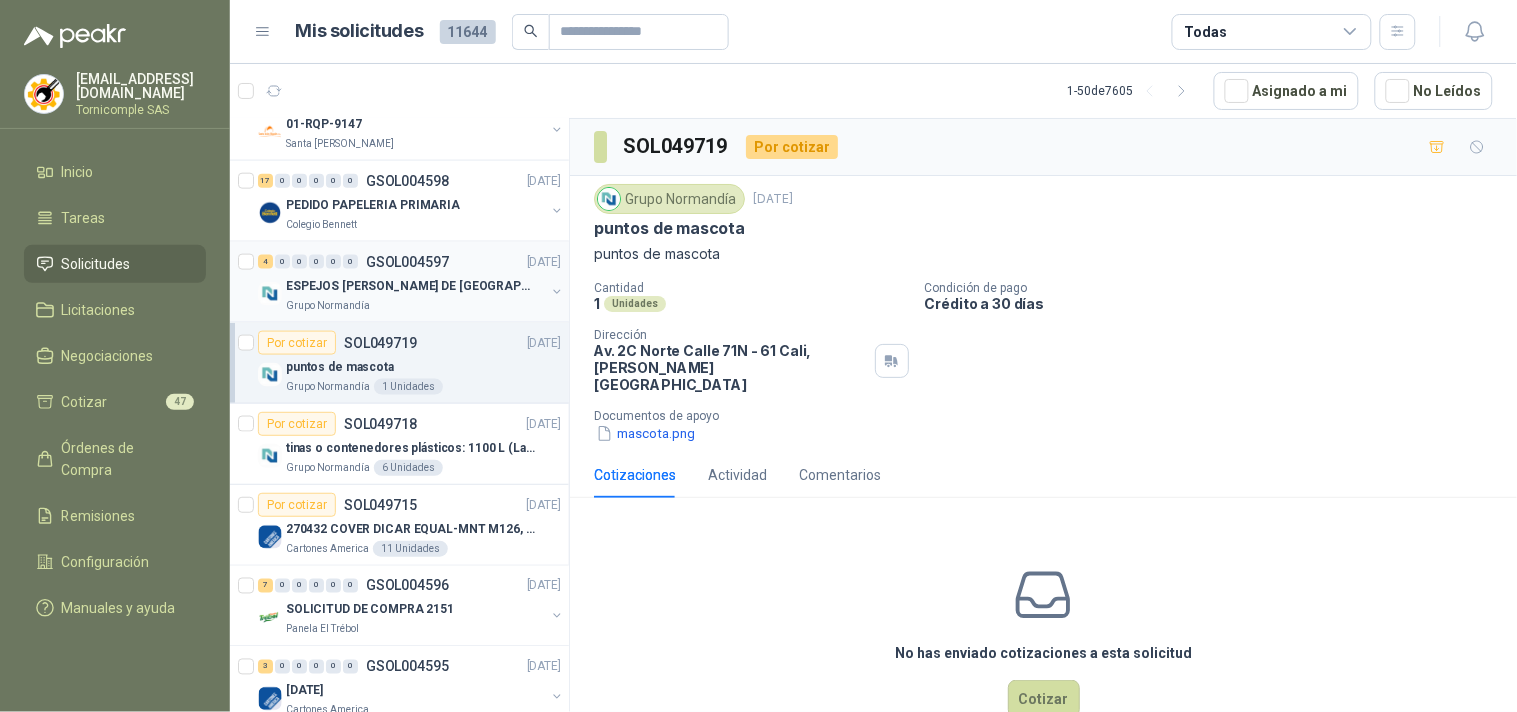 click on "GSOL004597" at bounding box center [407, 262] 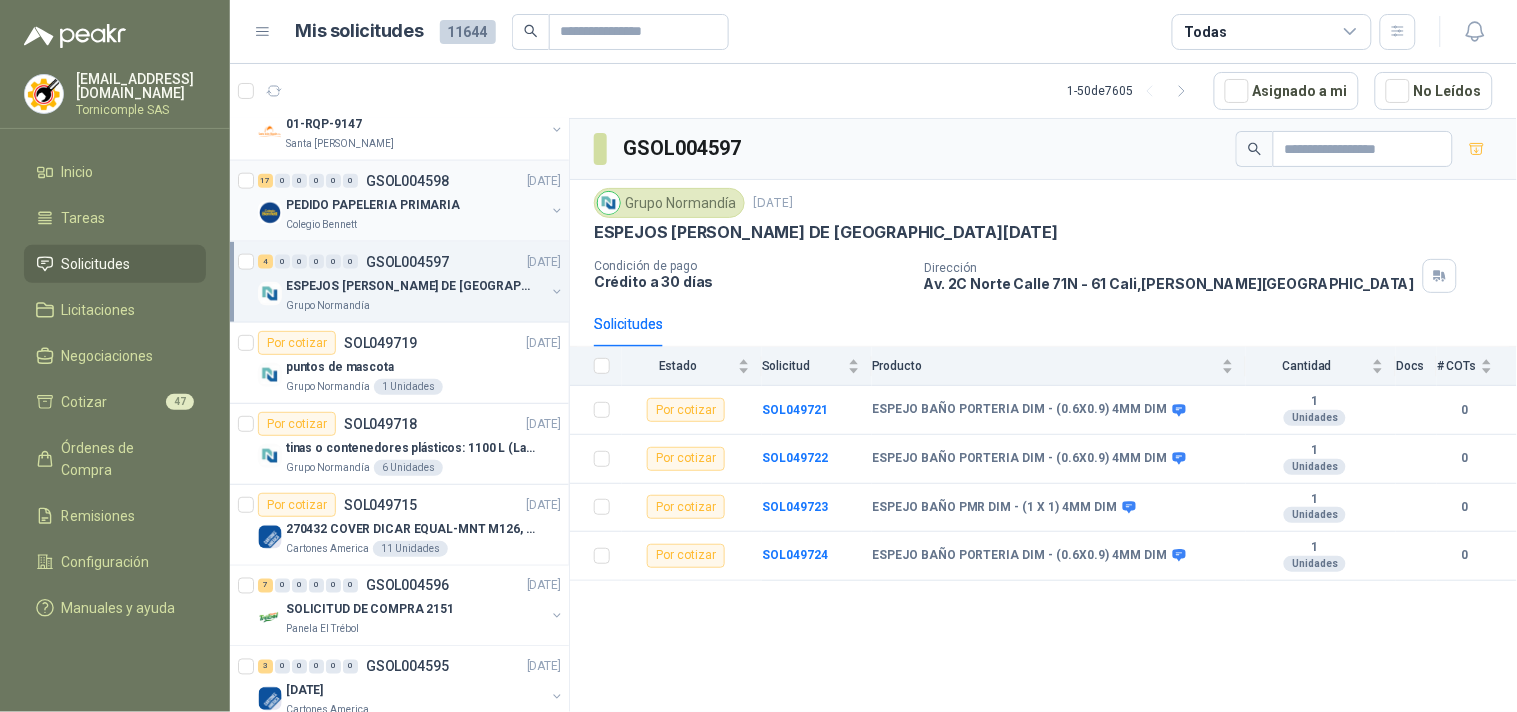 click on "PEDIDO PAPELERIA PRIMARIA" at bounding box center [373, 205] 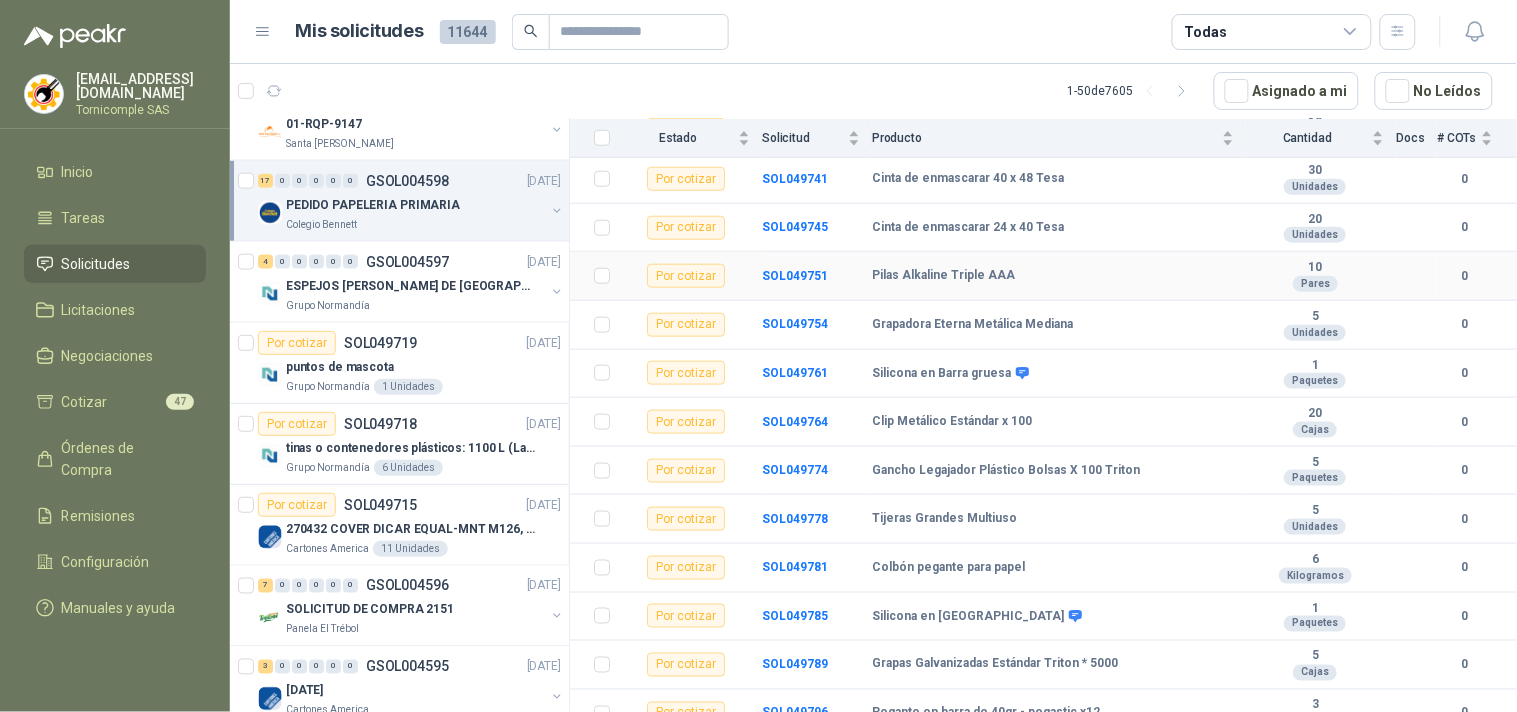 scroll, scrollTop: 501, scrollLeft: 0, axis: vertical 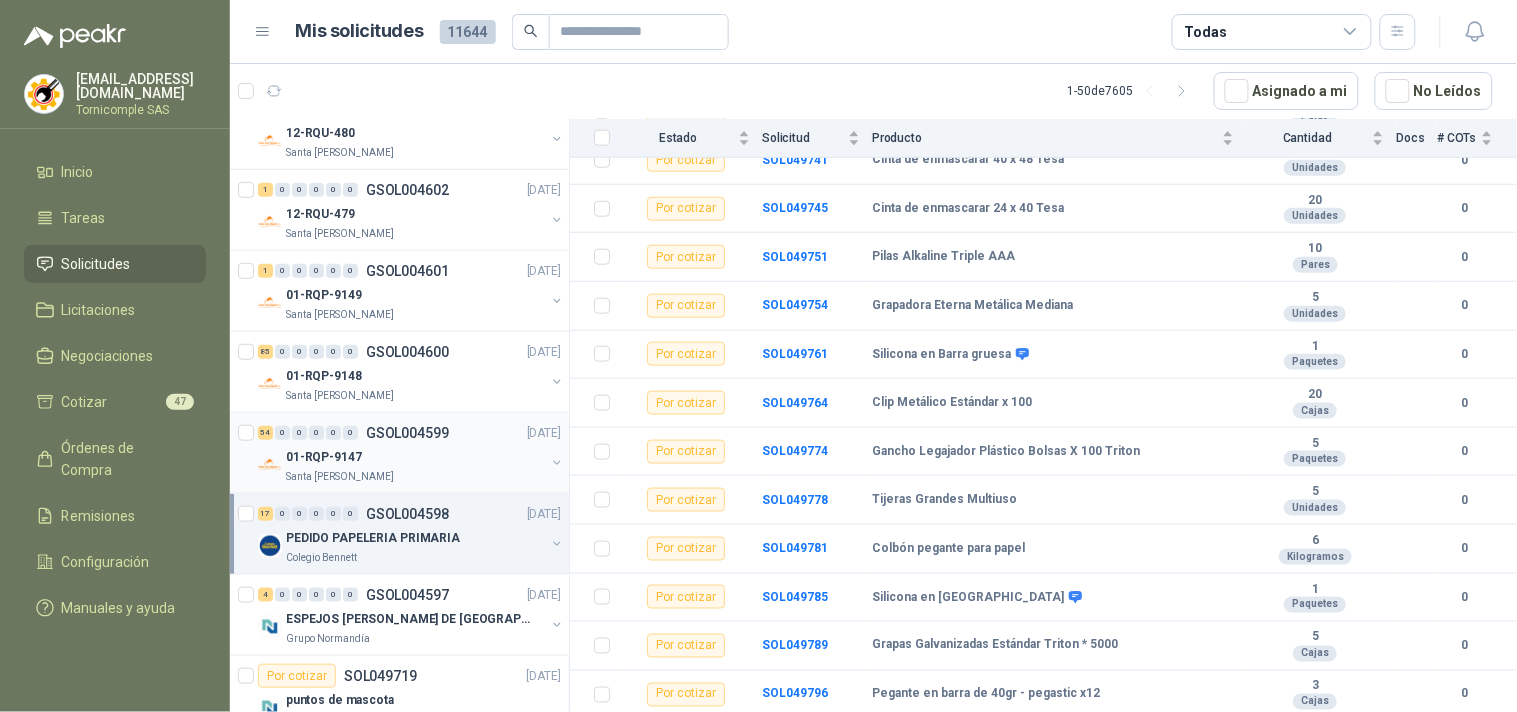 click on "54   0   0   0   0   0   GSOL004599 [DATE]" at bounding box center (411, 433) 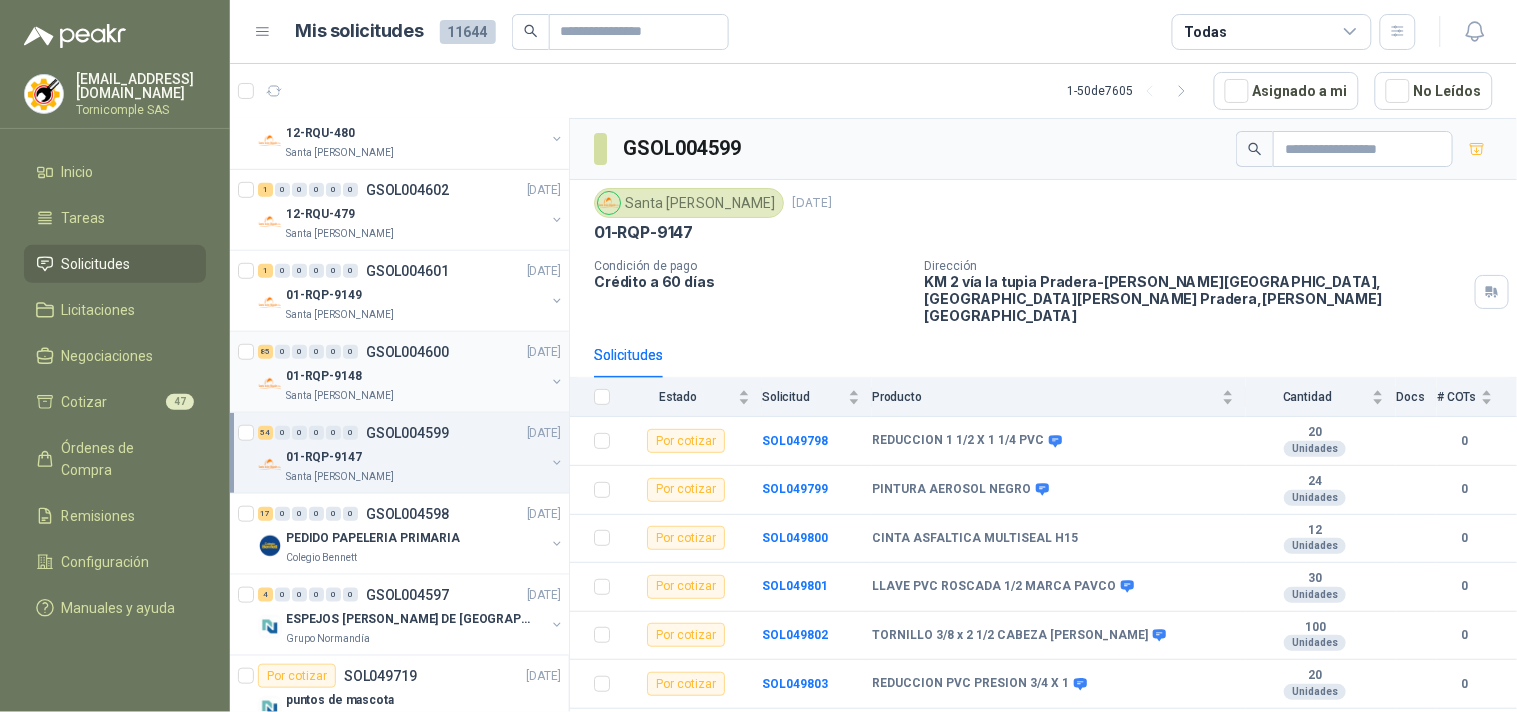 scroll, scrollTop: 0, scrollLeft: 0, axis: both 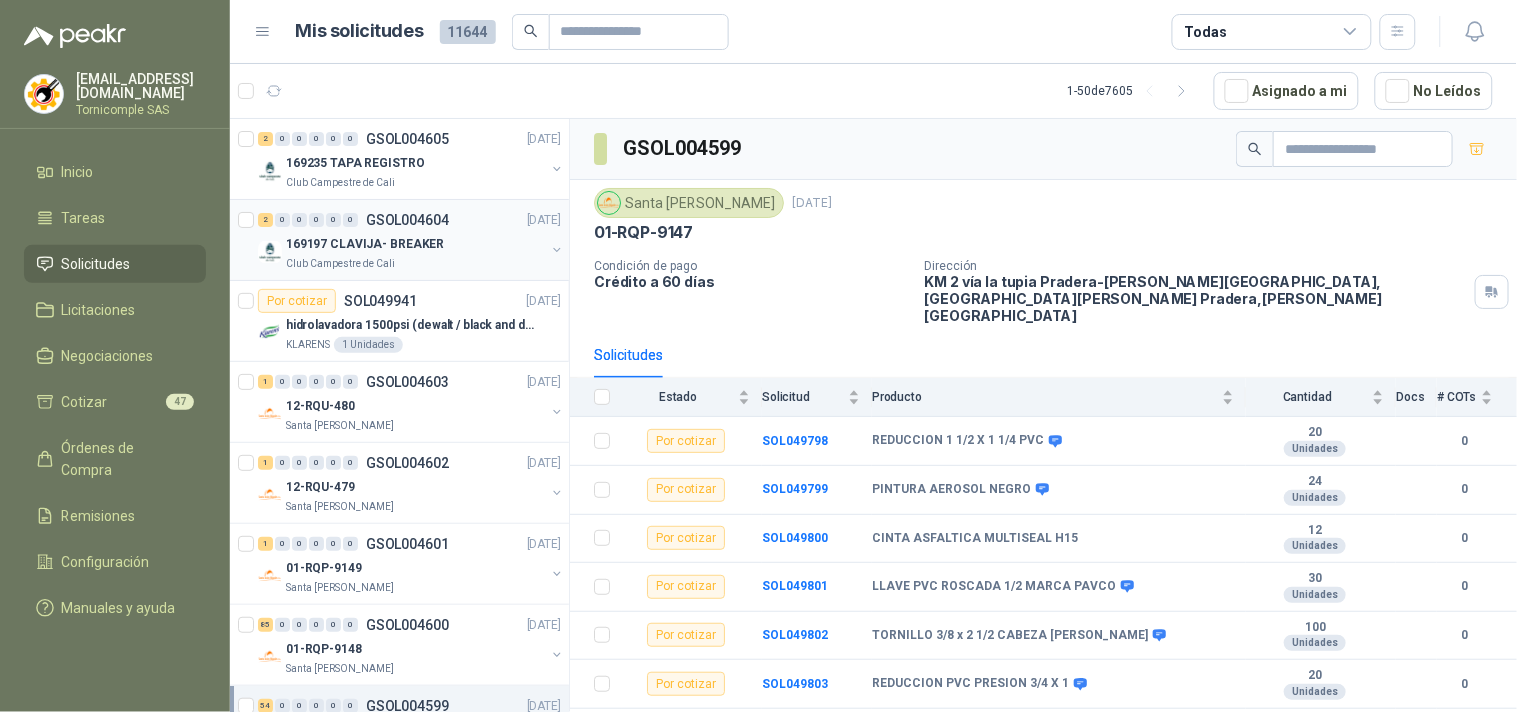 click on "Club Campestre de Cali" at bounding box center (415, 264) 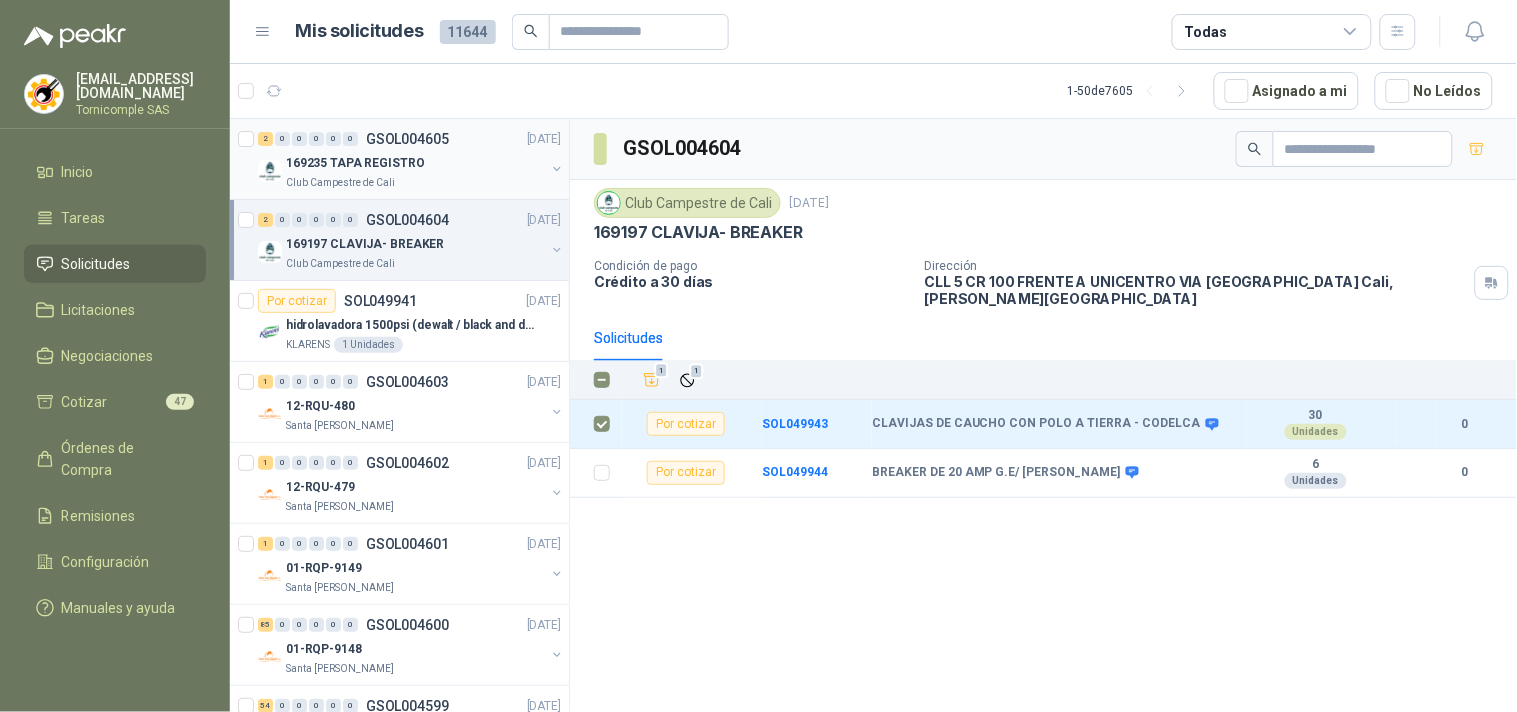click on "169235   TAPA REGISTRO" at bounding box center (415, 163) 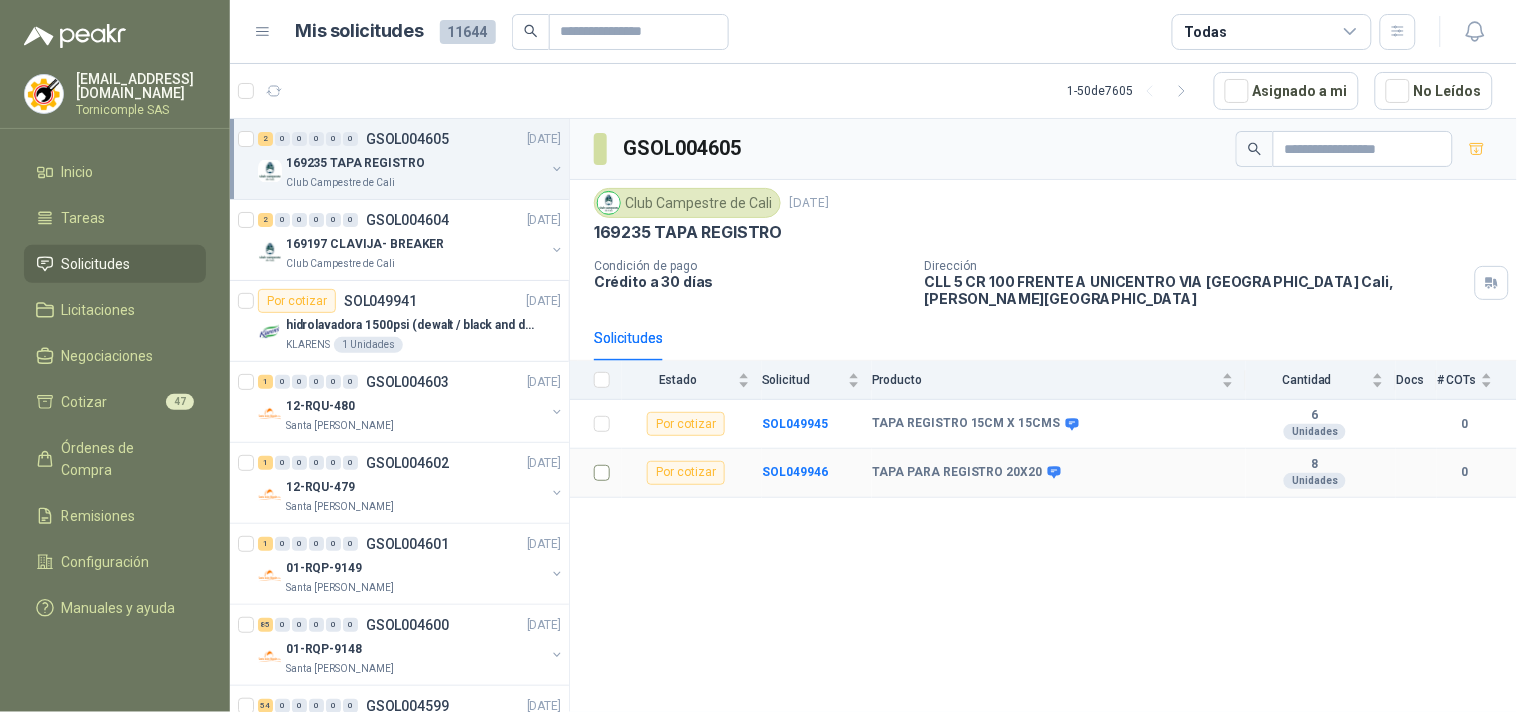 click at bounding box center (596, 473) 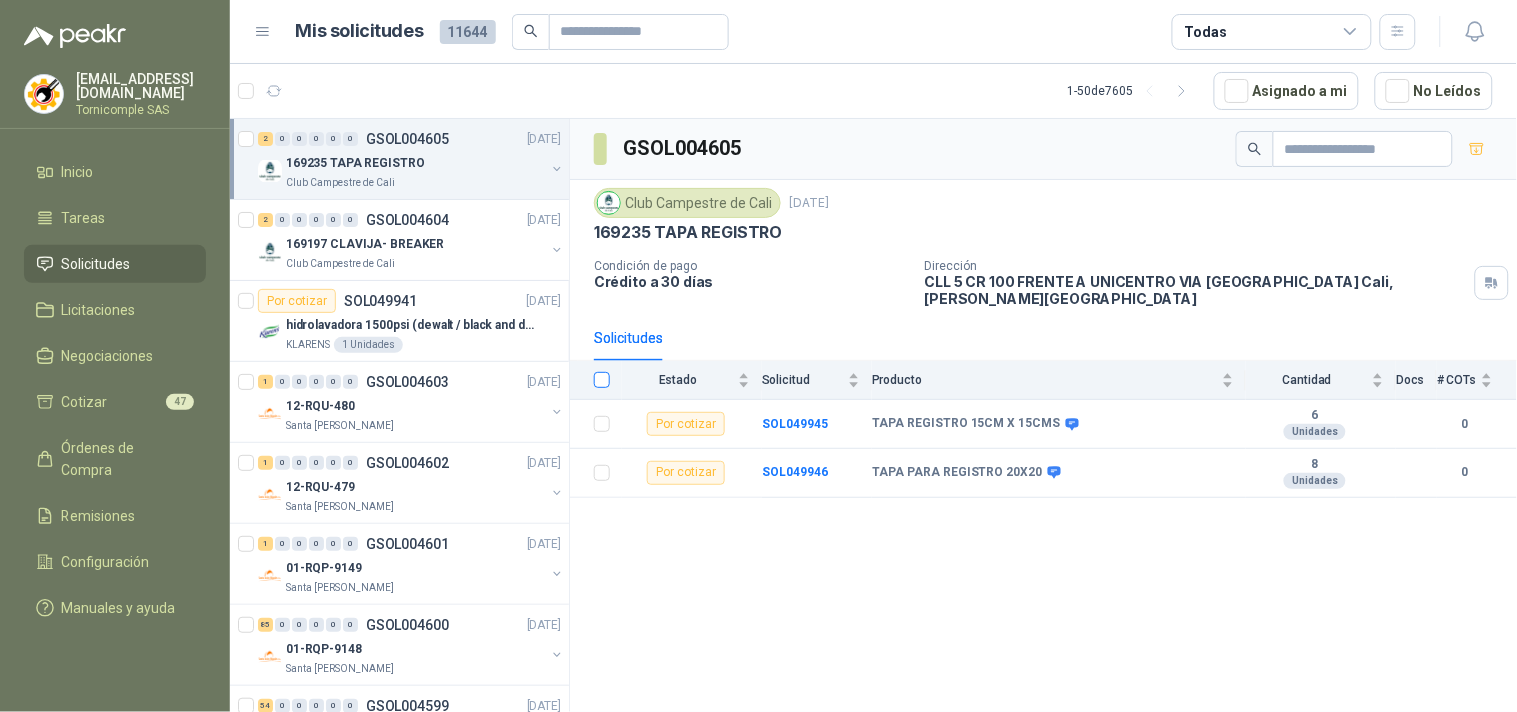 click at bounding box center [602, 380] 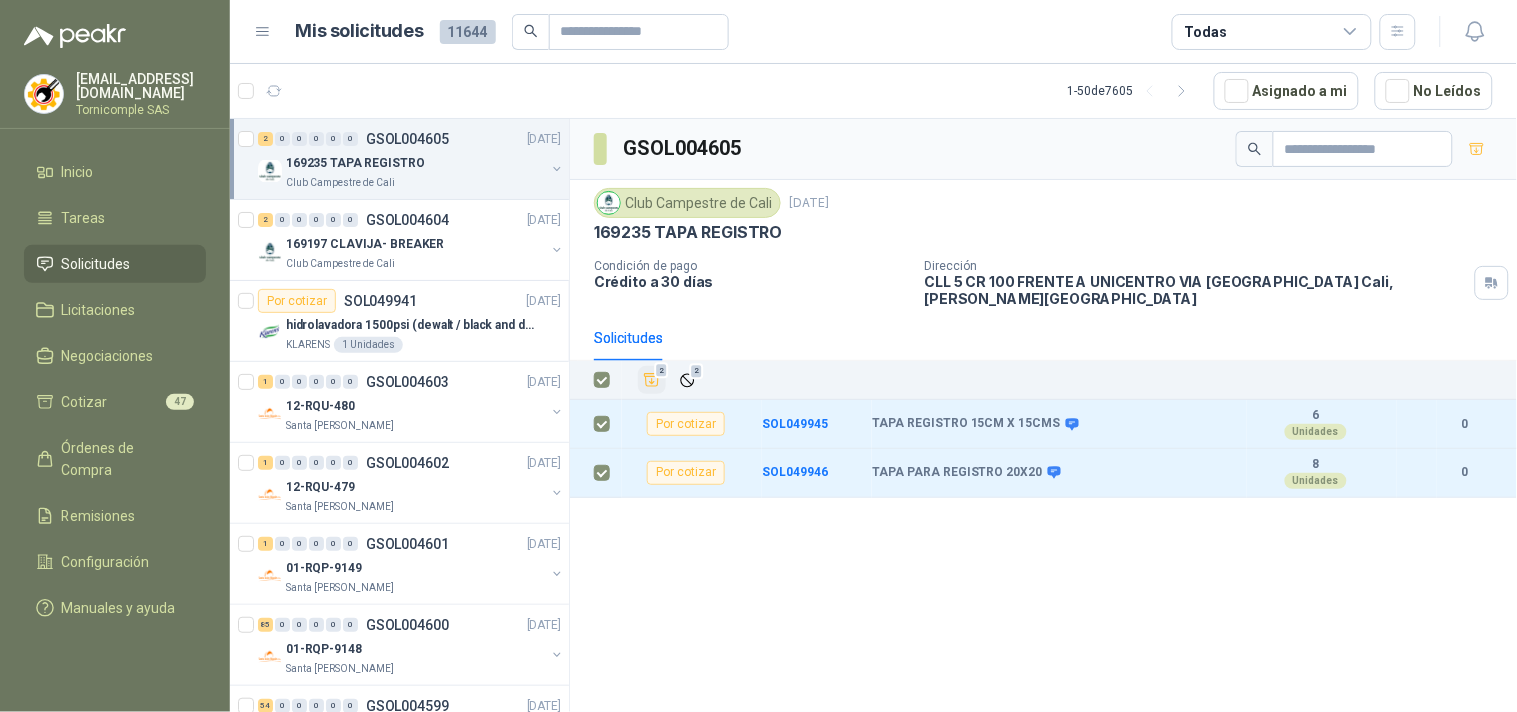 click 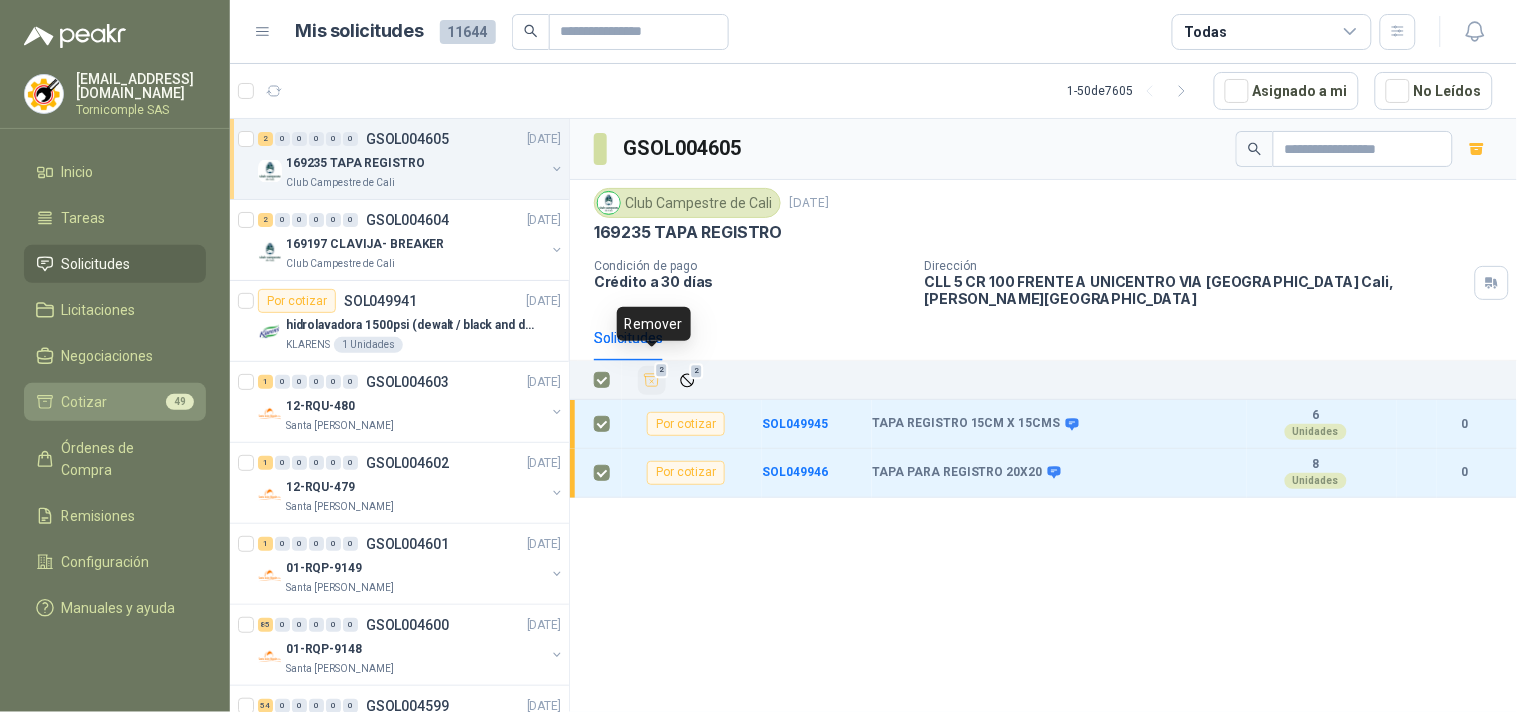 click on "Cotizar 49" at bounding box center [115, 402] 